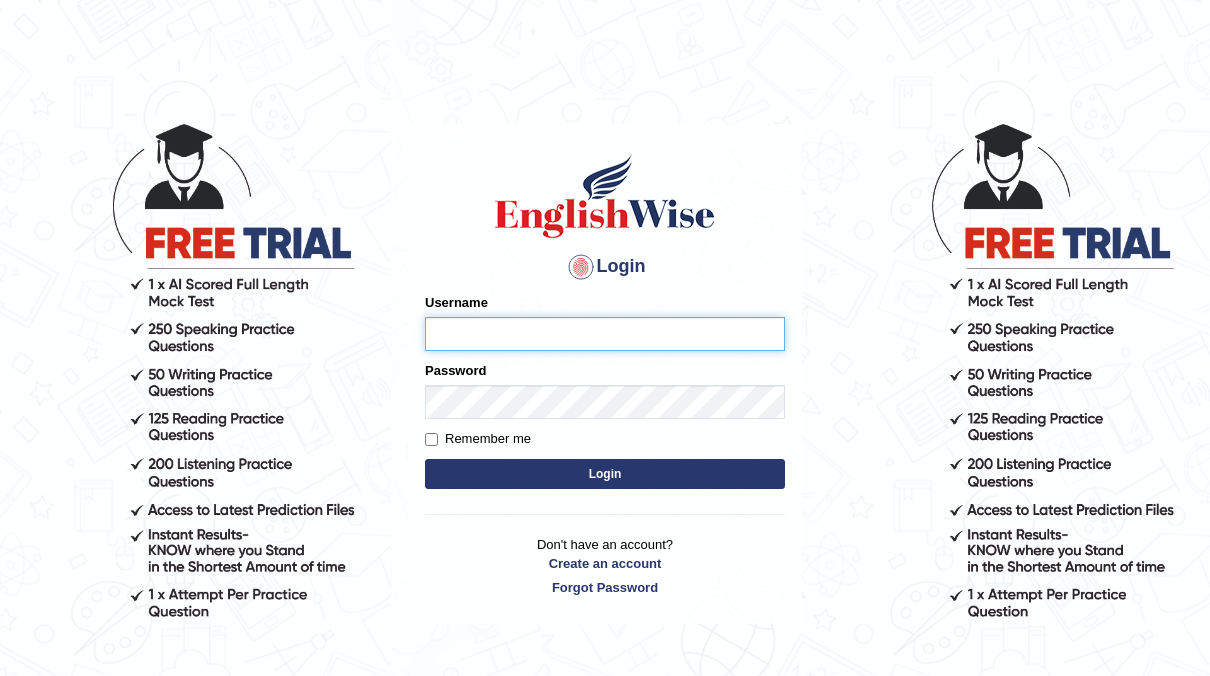 scroll, scrollTop: 0, scrollLeft: 0, axis: both 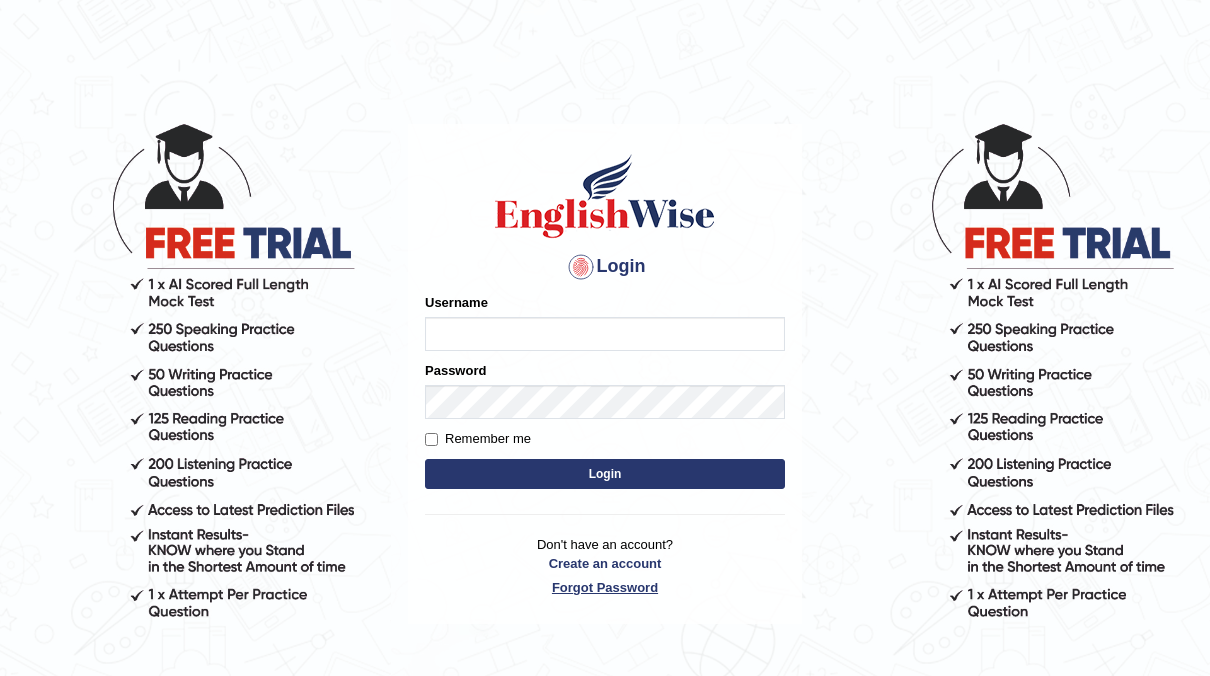 click on "Forgot Password" at bounding box center [605, 587] 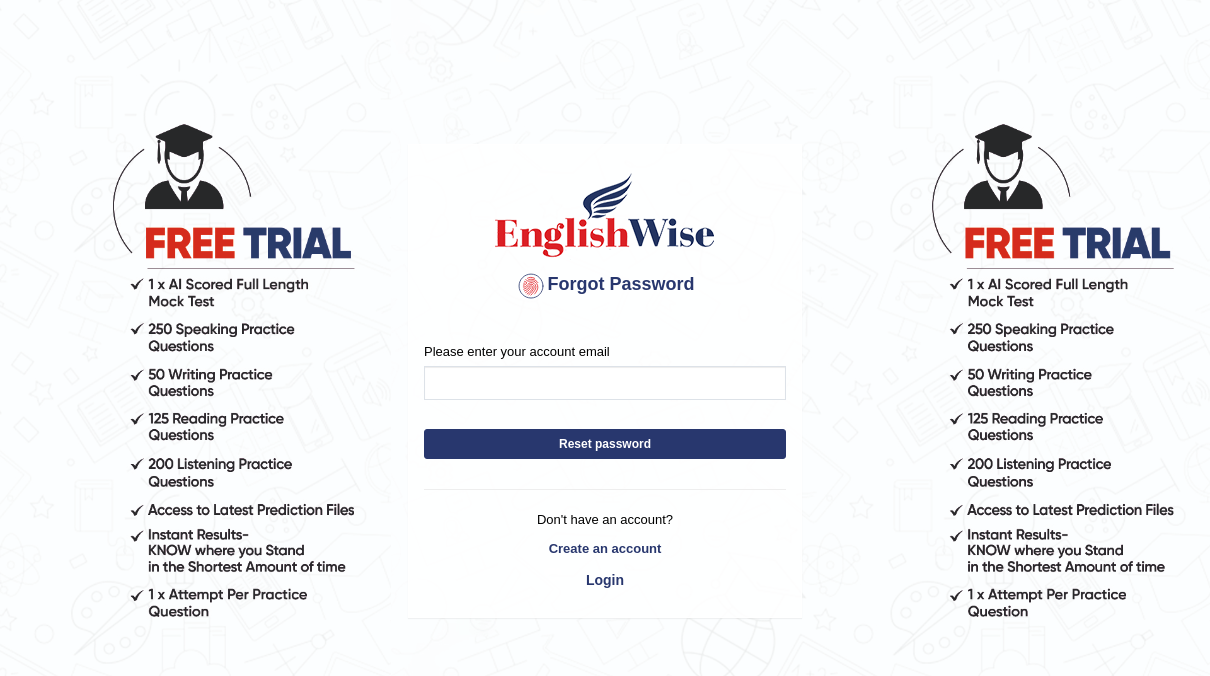 scroll, scrollTop: 0, scrollLeft: 0, axis: both 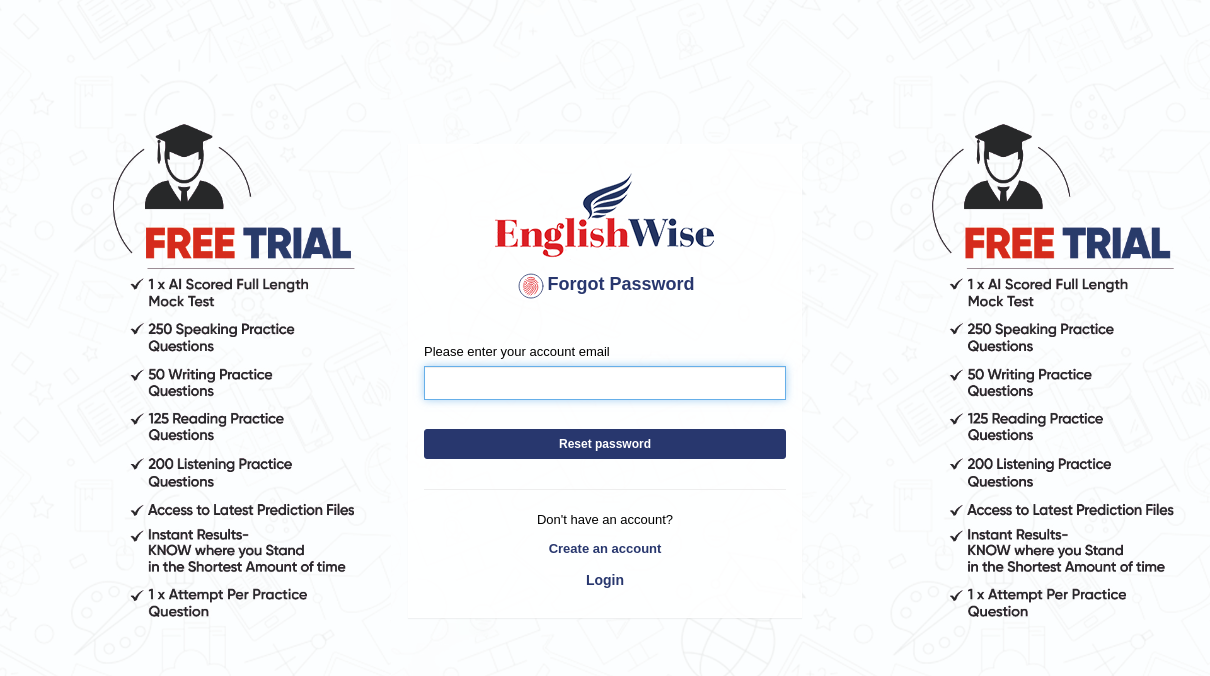click on "Please enter your account email" at bounding box center [605, 383] 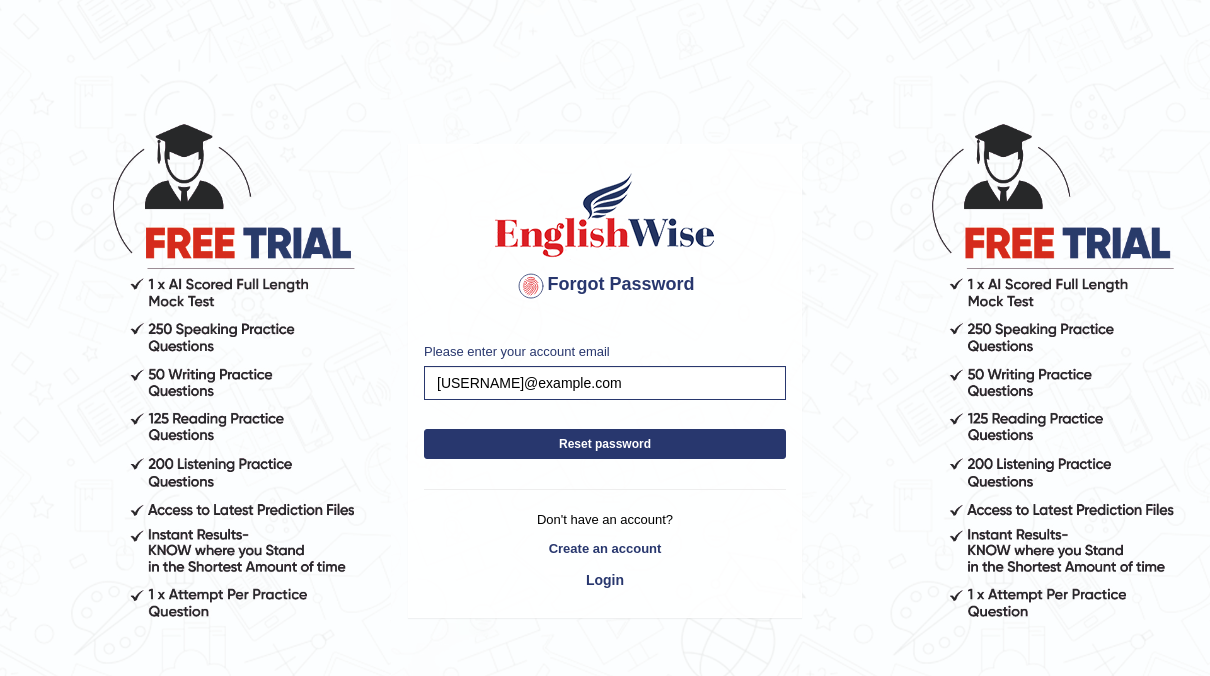 click on "Reset password" at bounding box center [605, 444] 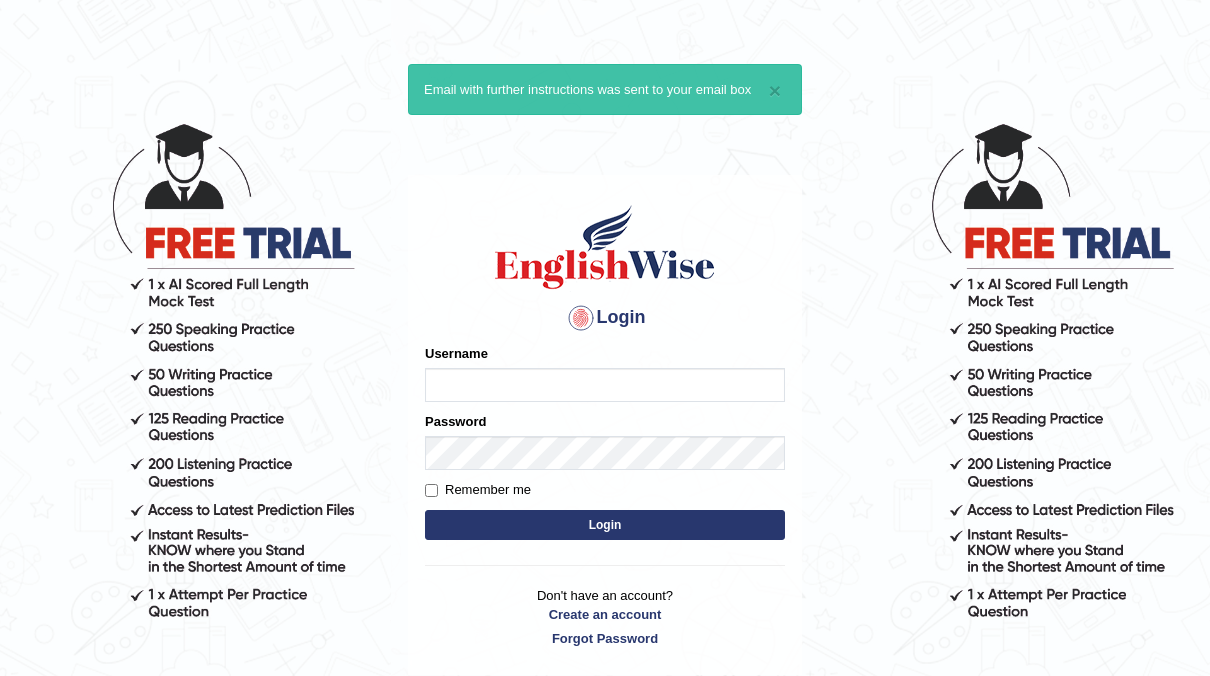 scroll, scrollTop: 0, scrollLeft: 0, axis: both 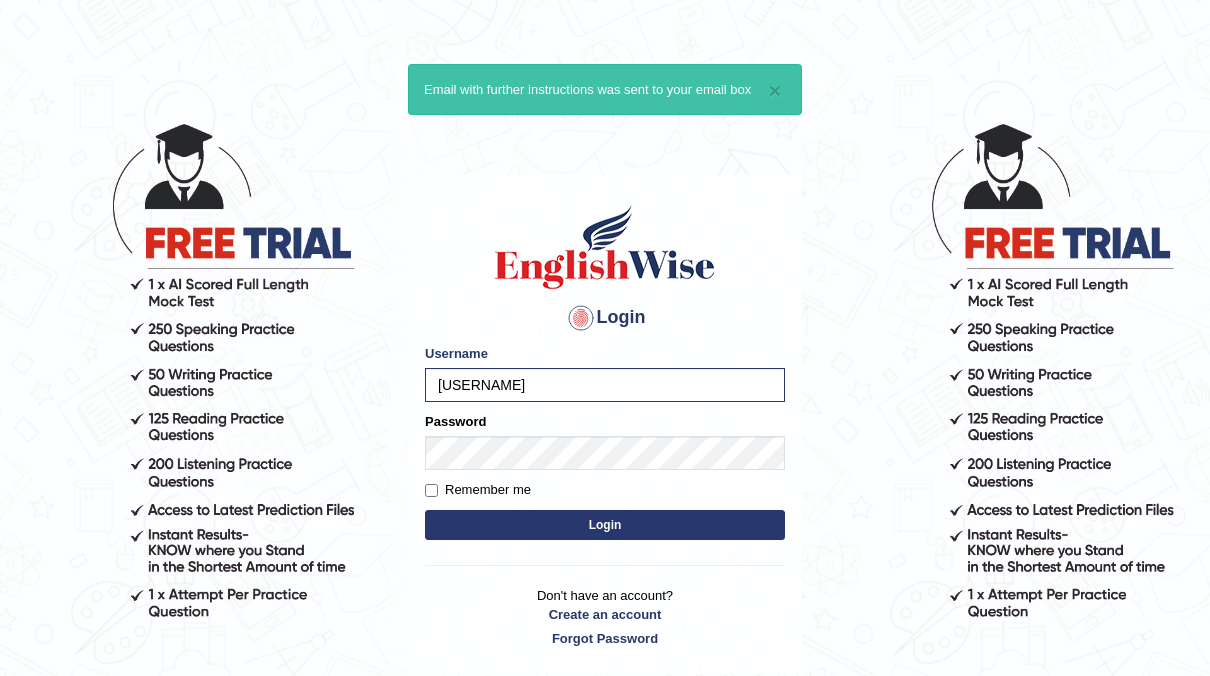 click on "Please fix the following errors:
Username
Mia123
Password
Remember me
Login" at bounding box center (605, 444) 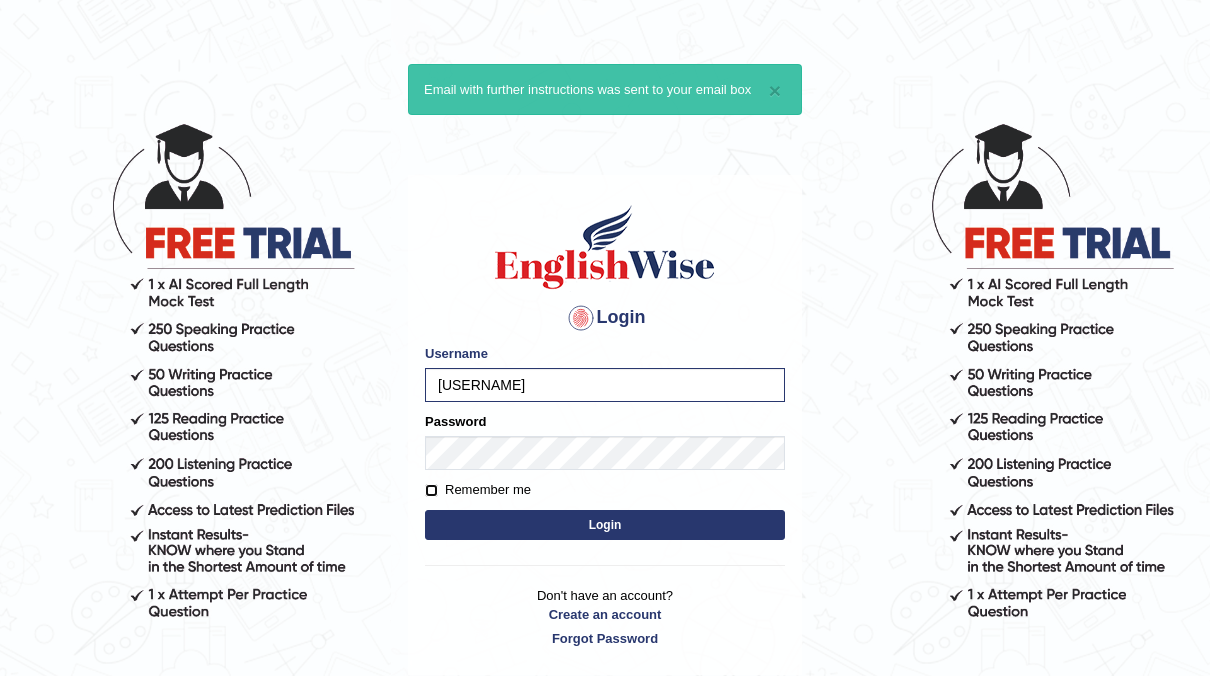 click on "Remember me" at bounding box center [431, 490] 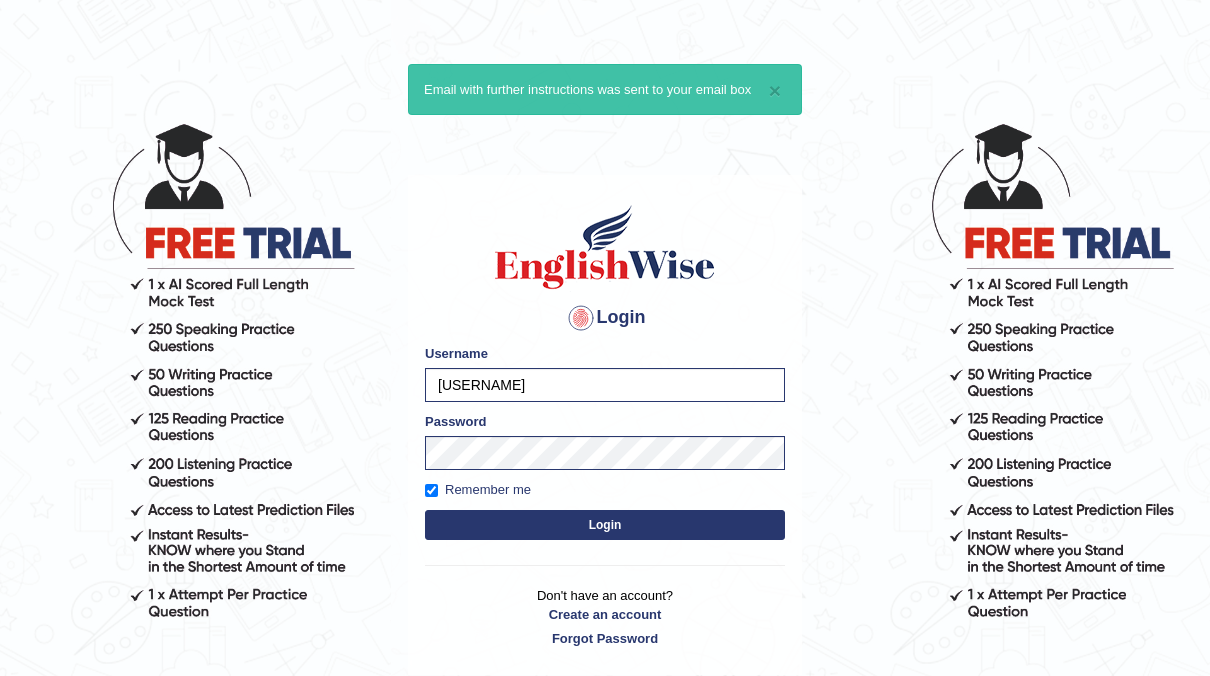 click on "Login" at bounding box center (605, 525) 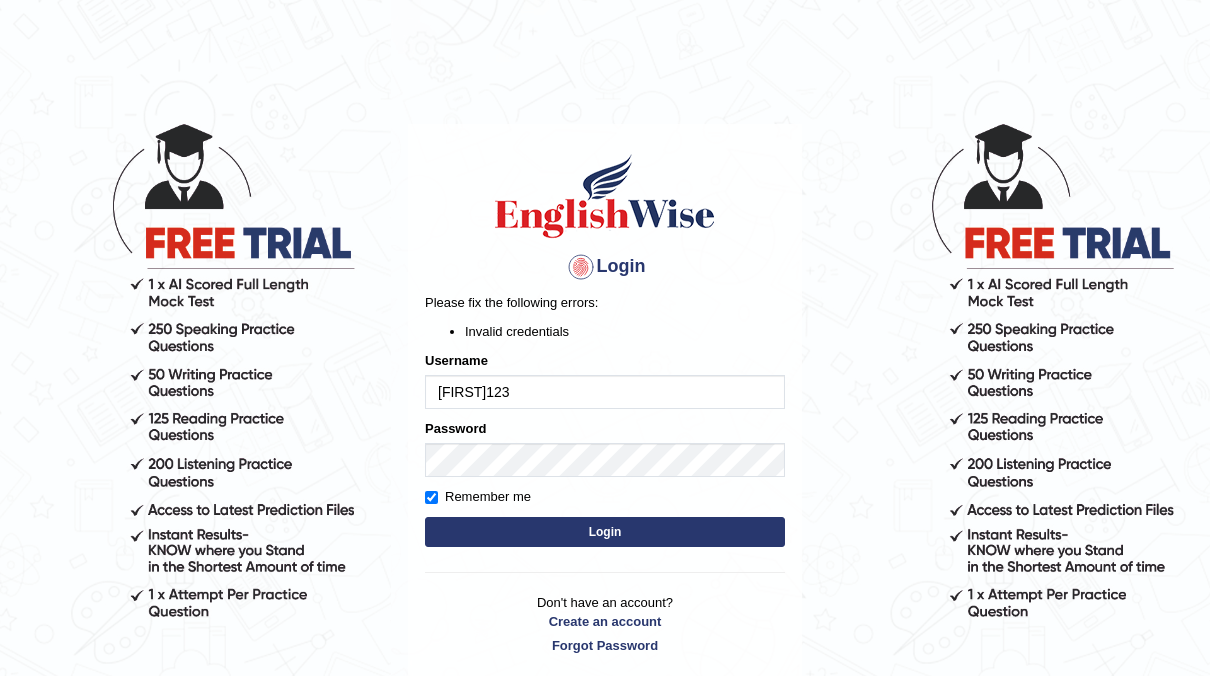 scroll, scrollTop: 0, scrollLeft: 0, axis: both 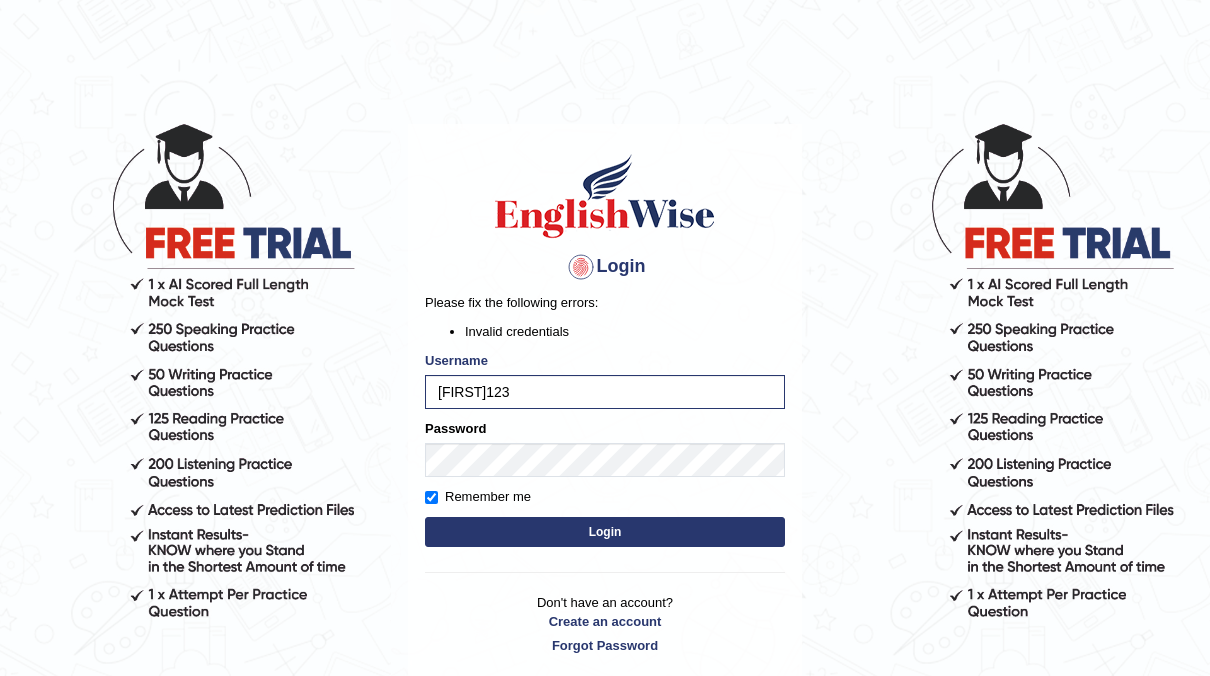 click on "Password" at bounding box center (605, 448) 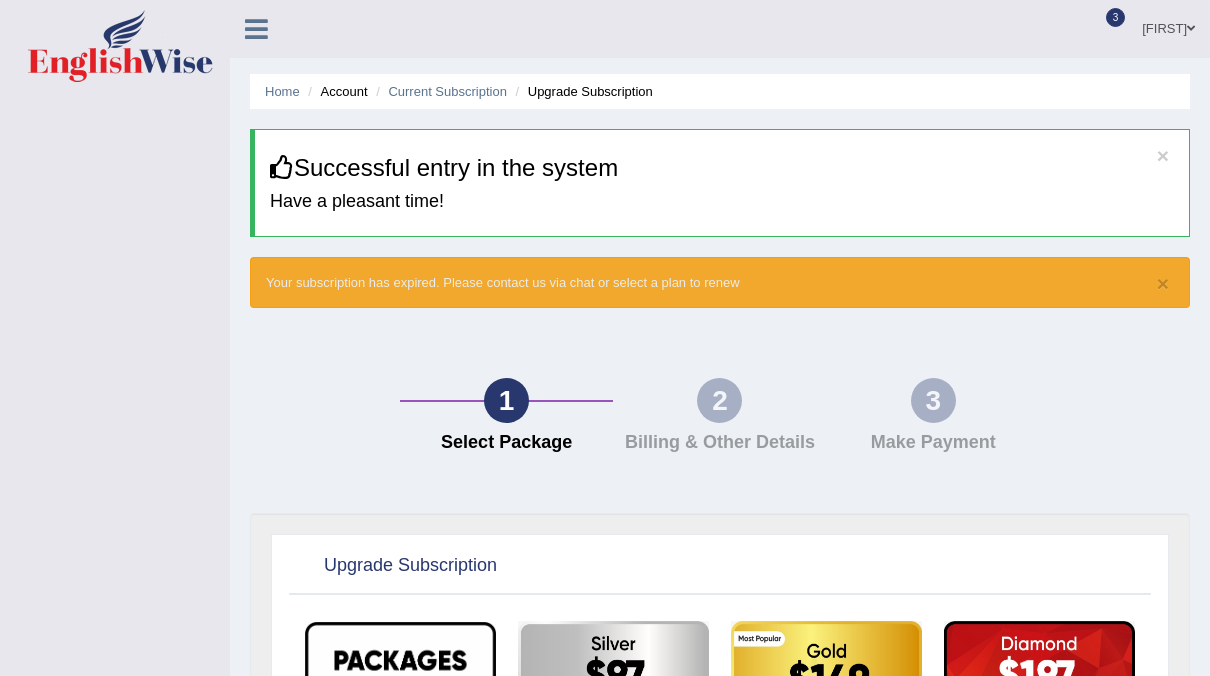 scroll, scrollTop: 0, scrollLeft: 0, axis: both 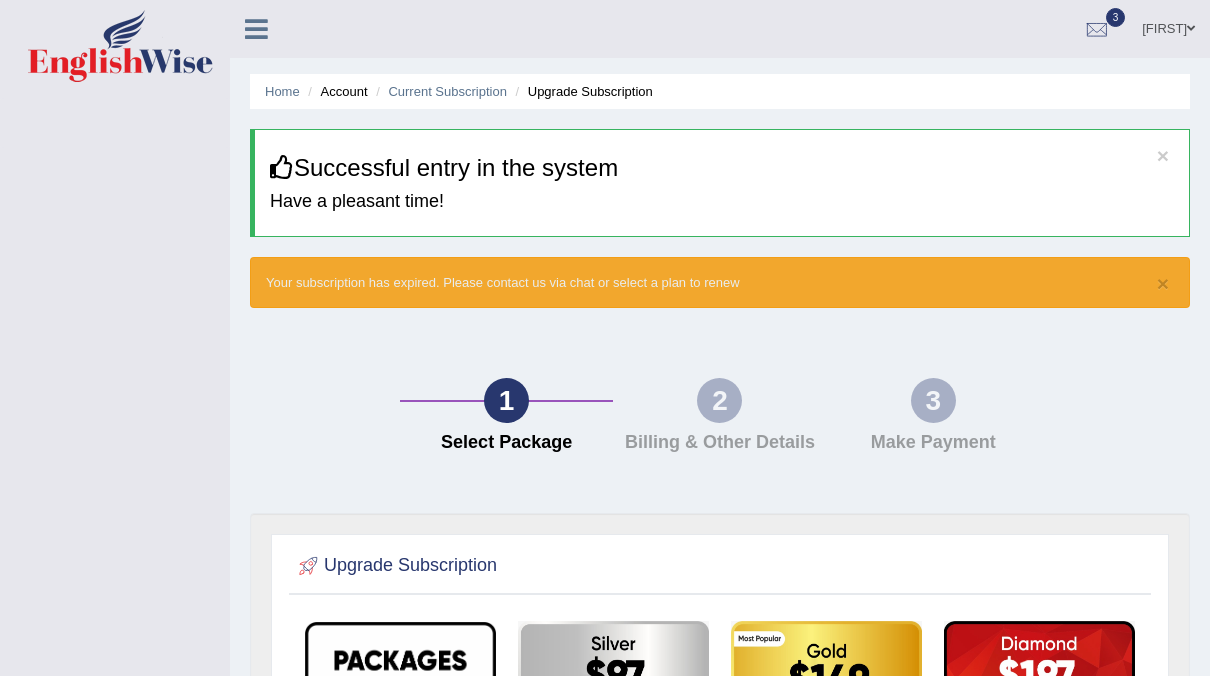 click on "2
Billing & Other Details" at bounding box center [719, 420] 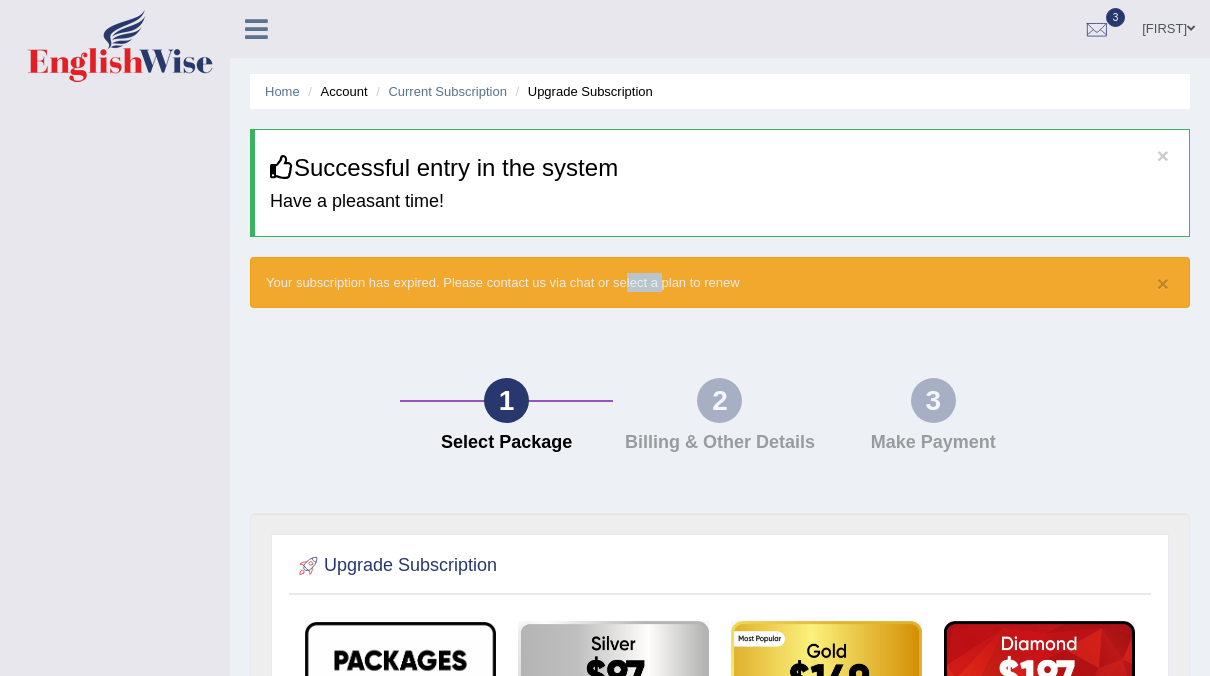 click on "×
Your subscription has expired. Please contact us via chat or select a plan to renew" at bounding box center (720, 282) 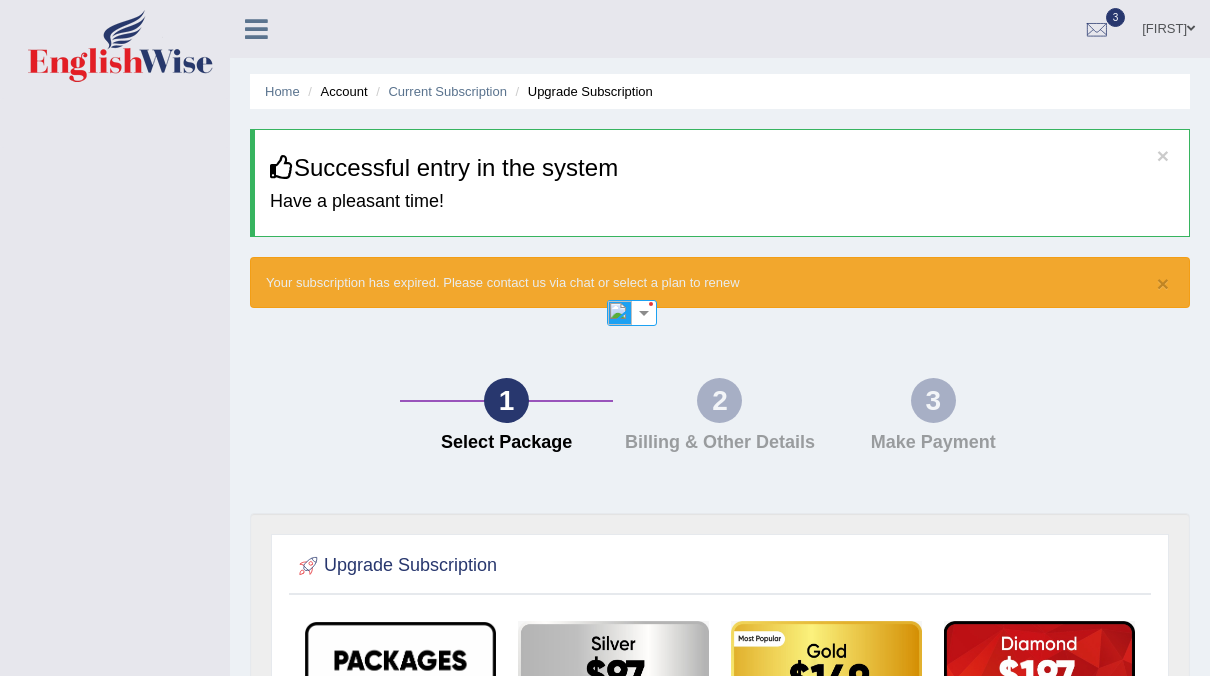 drag, startPoint x: 621, startPoint y: 287, endPoint x: 589, endPoint y: 286, distance: 32.01562 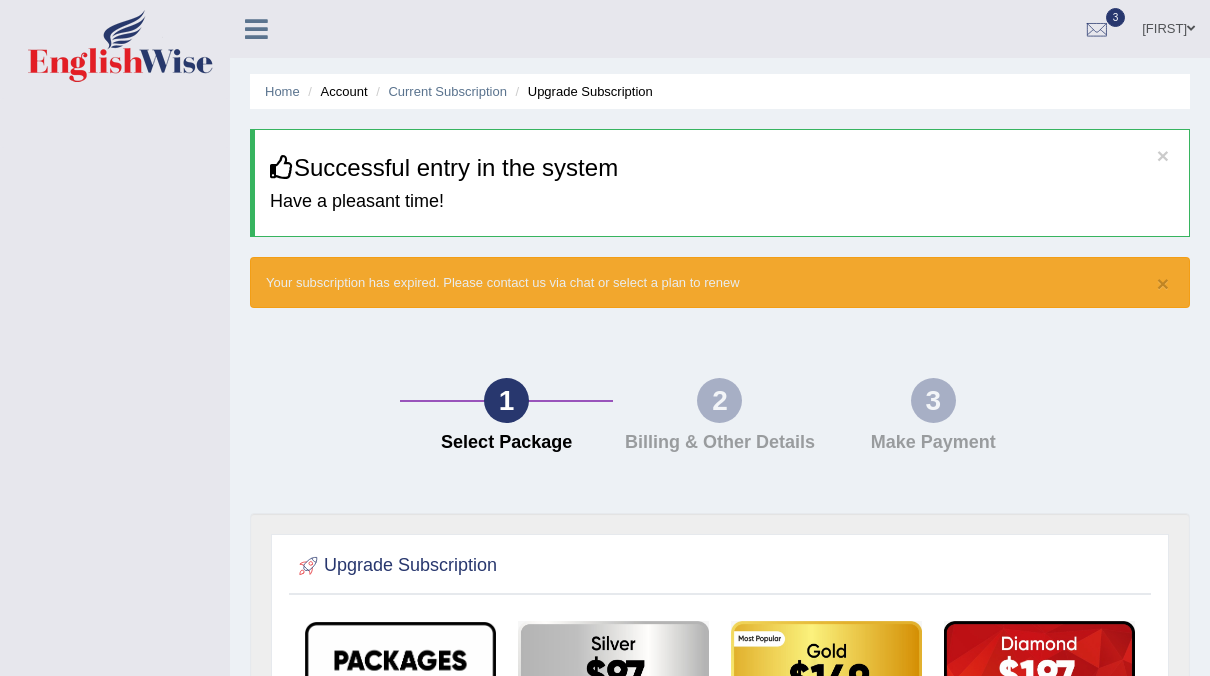 click on "×
Successful entry in the system Have a pleasant time!" at bounding box center [720, 183] 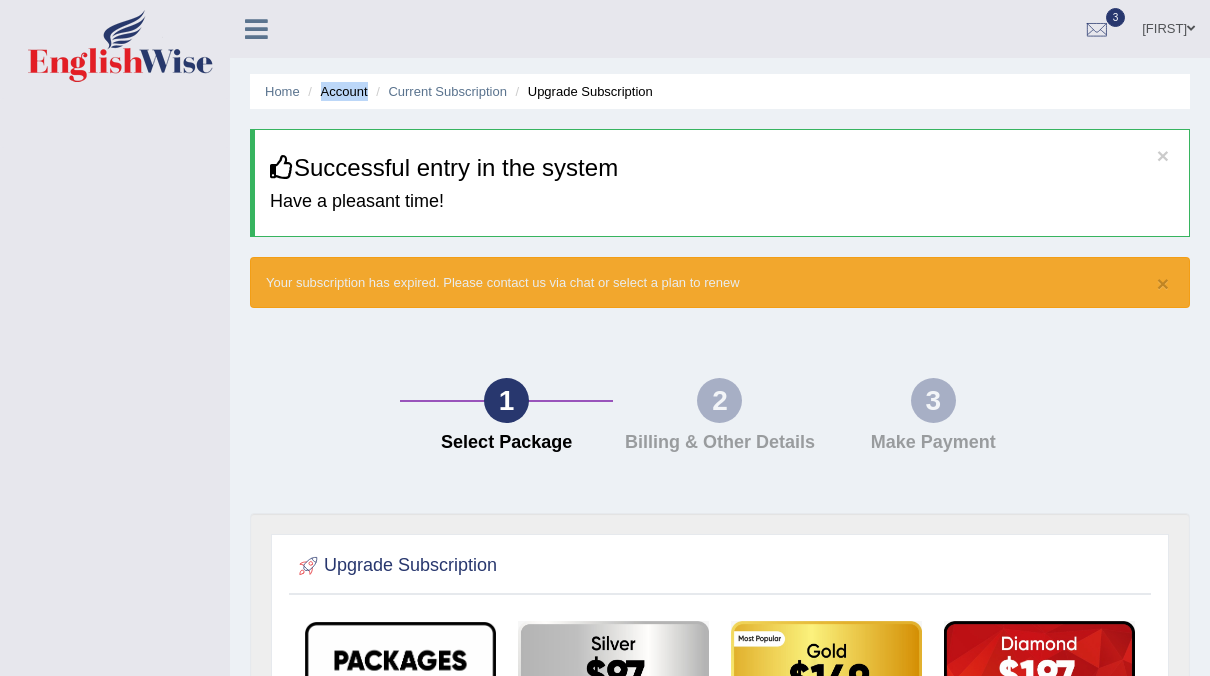 click on "Account" at bounding box center [335, 91] 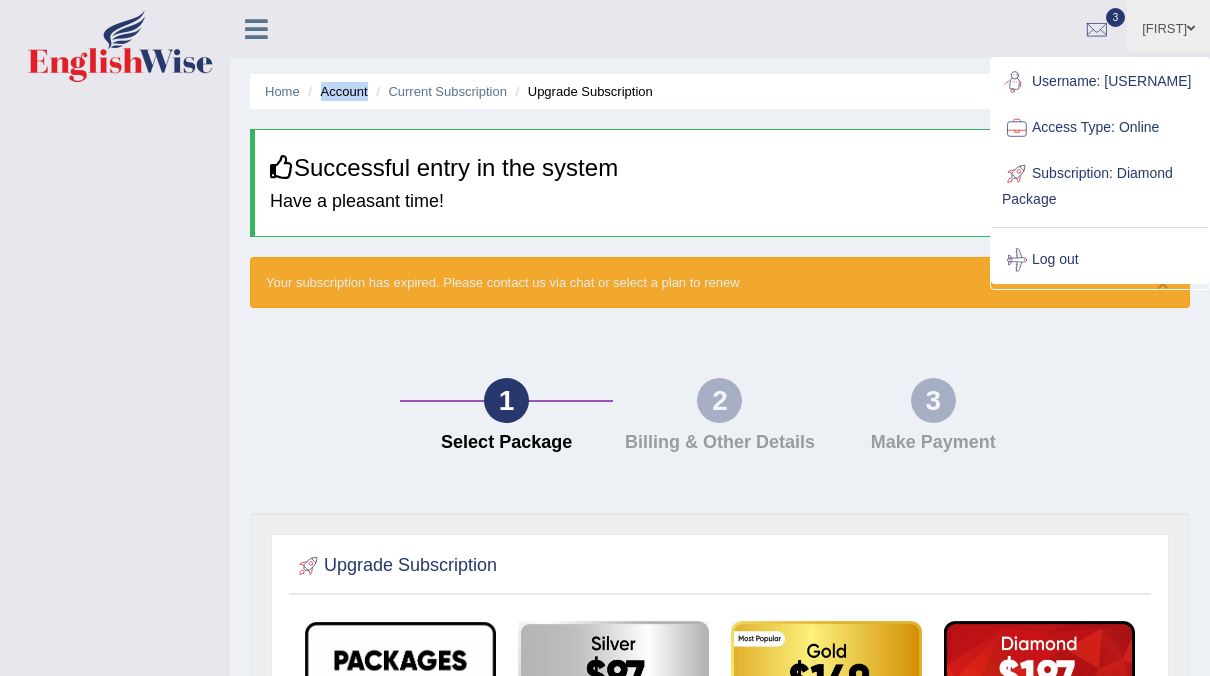 click on "Username: Mia123" at bounding box center [1100, 82] 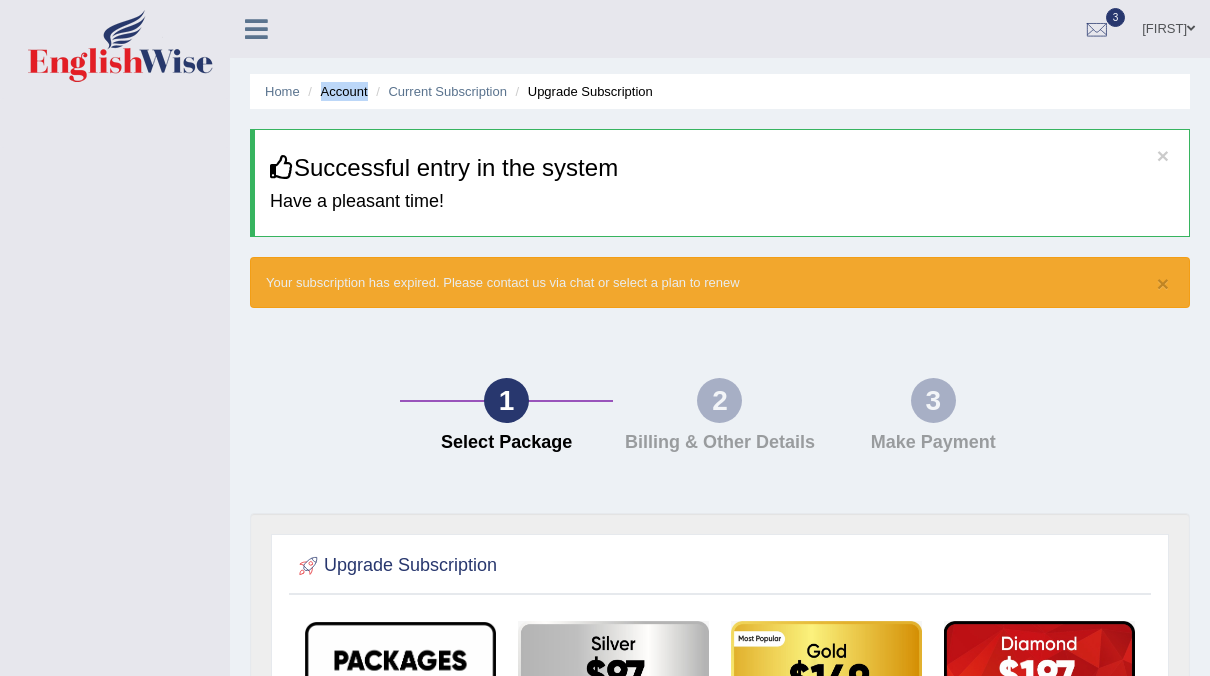 click at bounding box center [120, 46] 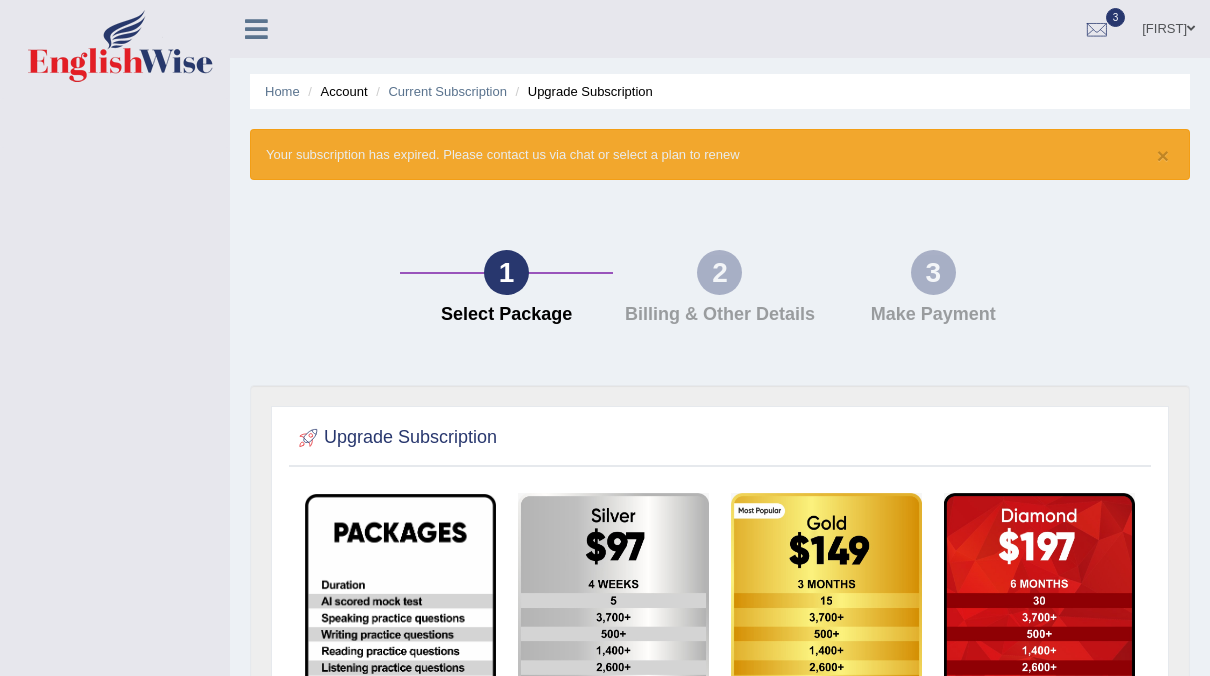 scroll, scrollTop: 0, scrollLeft: 0, axis: both 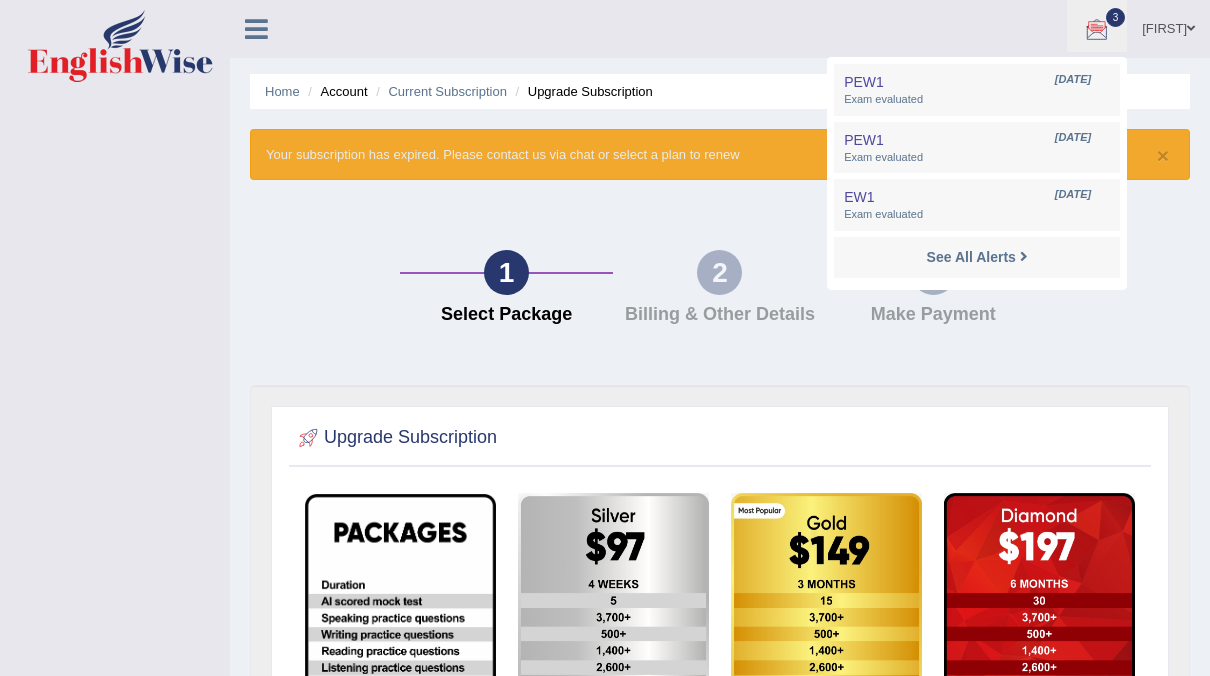 click on "[FIRST]" at bounding box center [1168, 26] 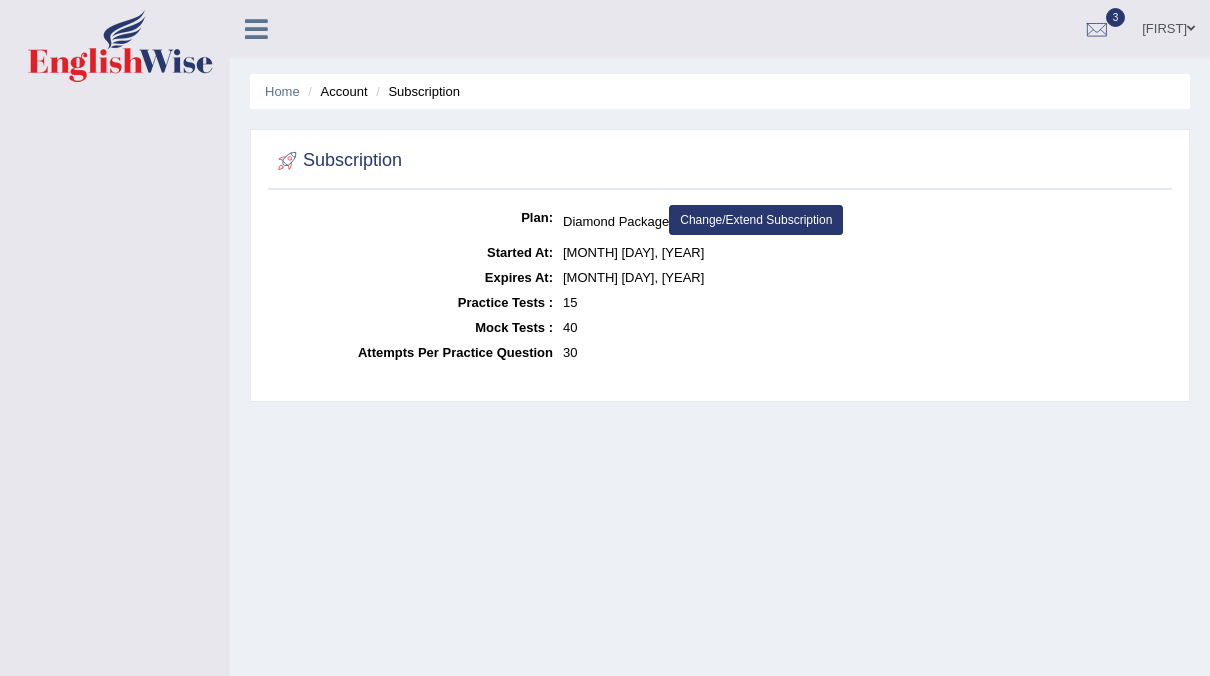 scroll, scrollTop: 0, scrollLeft: 0, axis: both 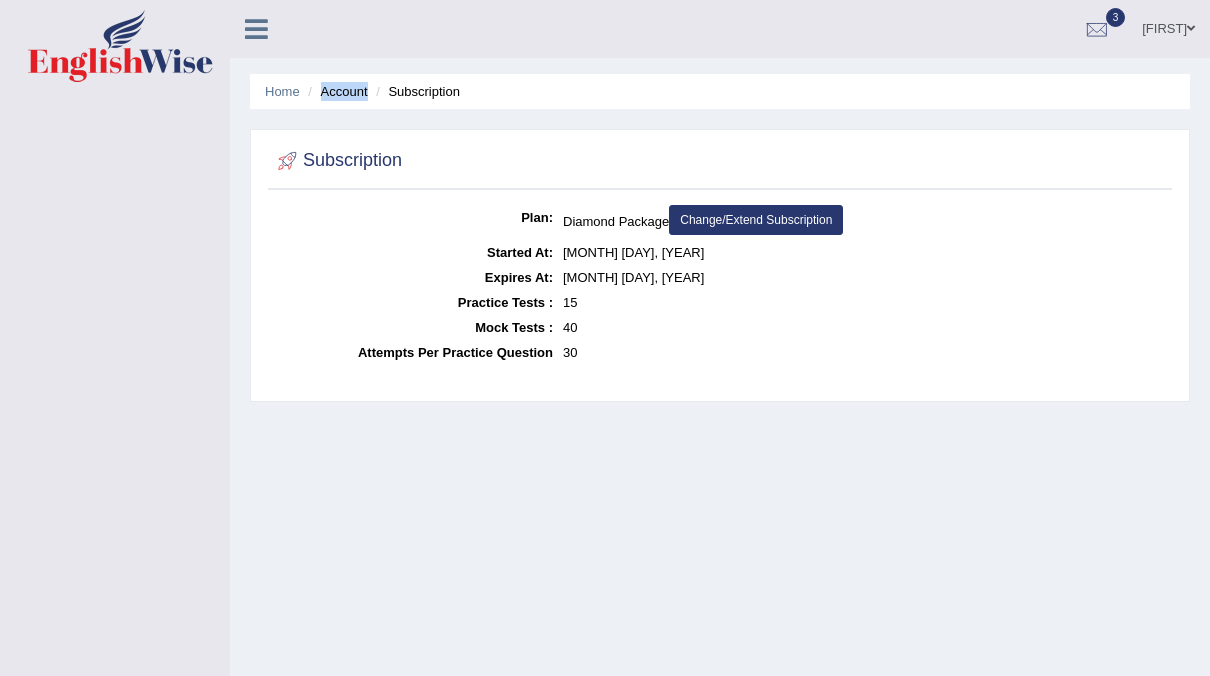 click on "Account" at bounding box center (335, 91) 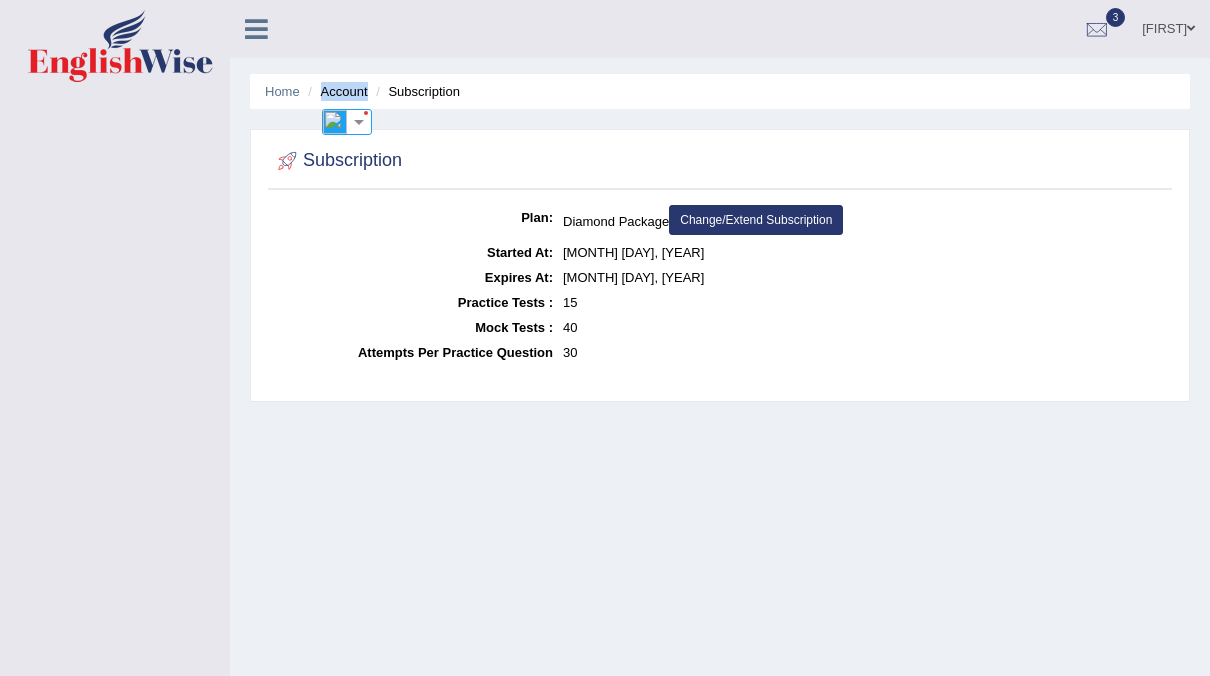 drag, startPoint x: 330, startPoint y: 96, endPoint x: 317, endPoint y: 88, distance: 15.264338 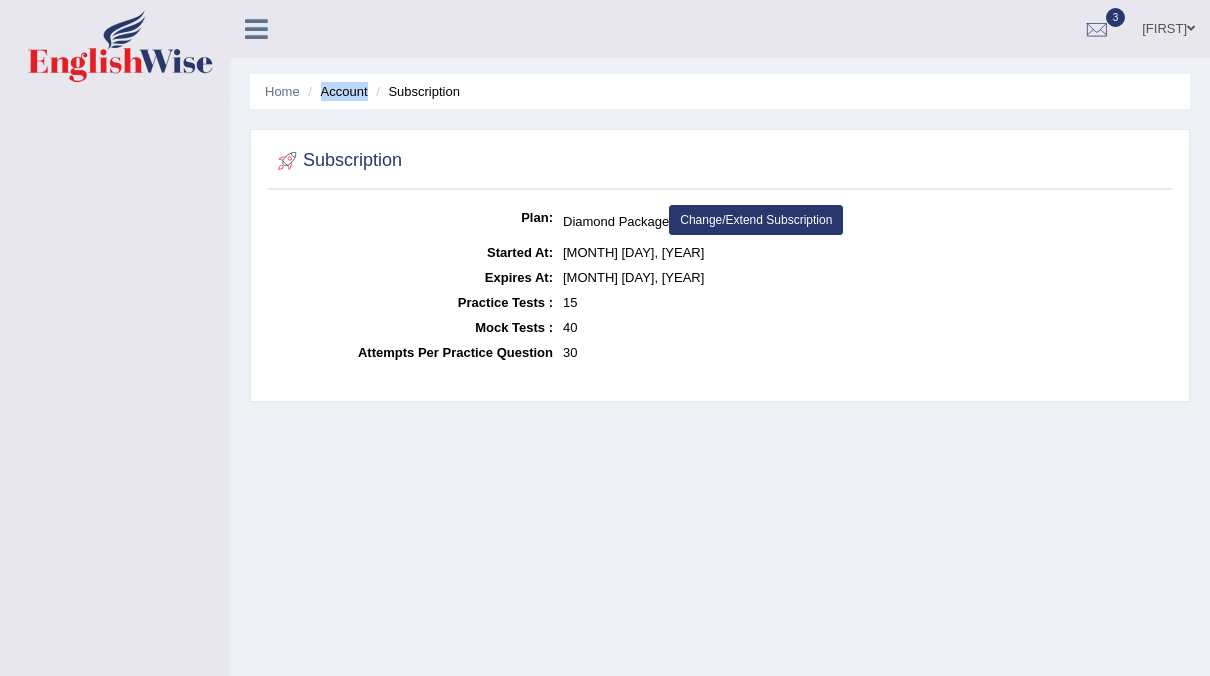 click on "Account" at bounding box center (335, 91) 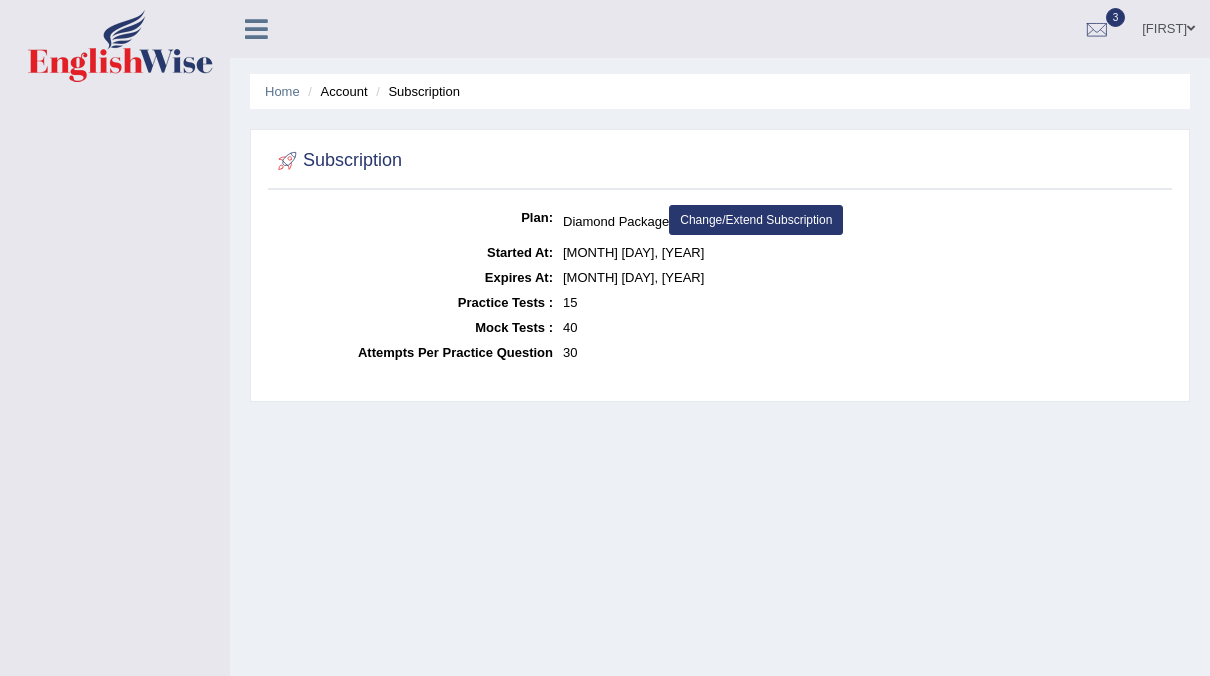 click on "Account" at bounding box center (335, 91) 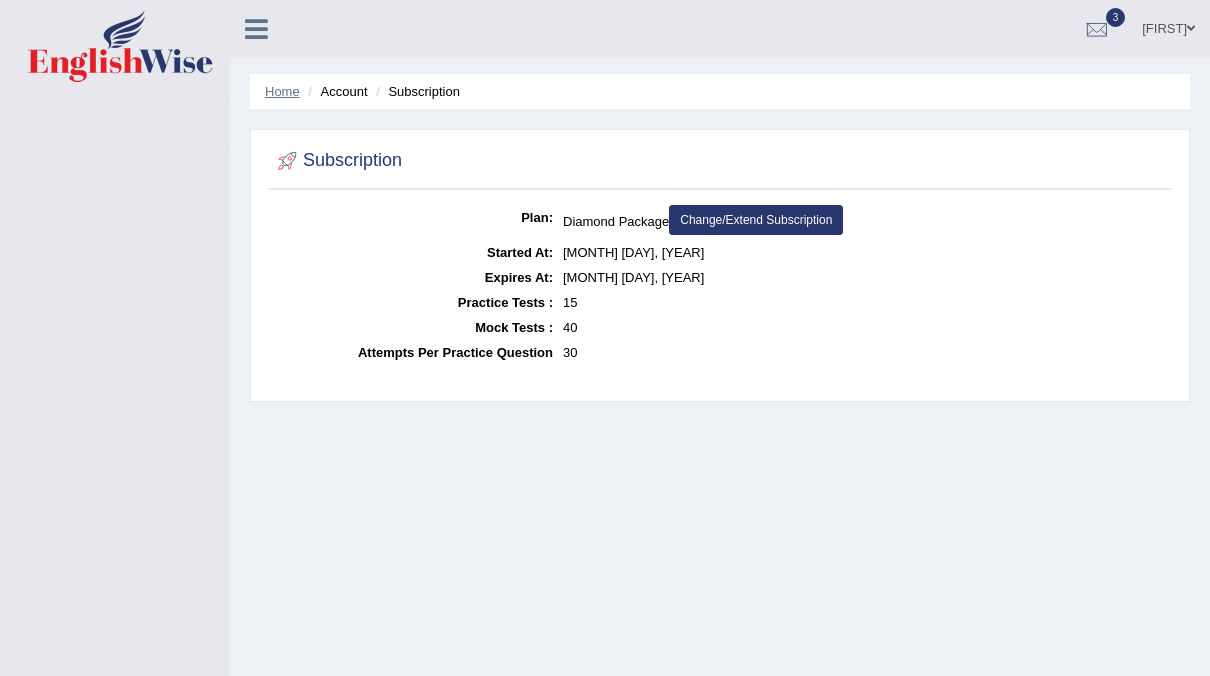 click on "Home" at bounding box center [282, 91] 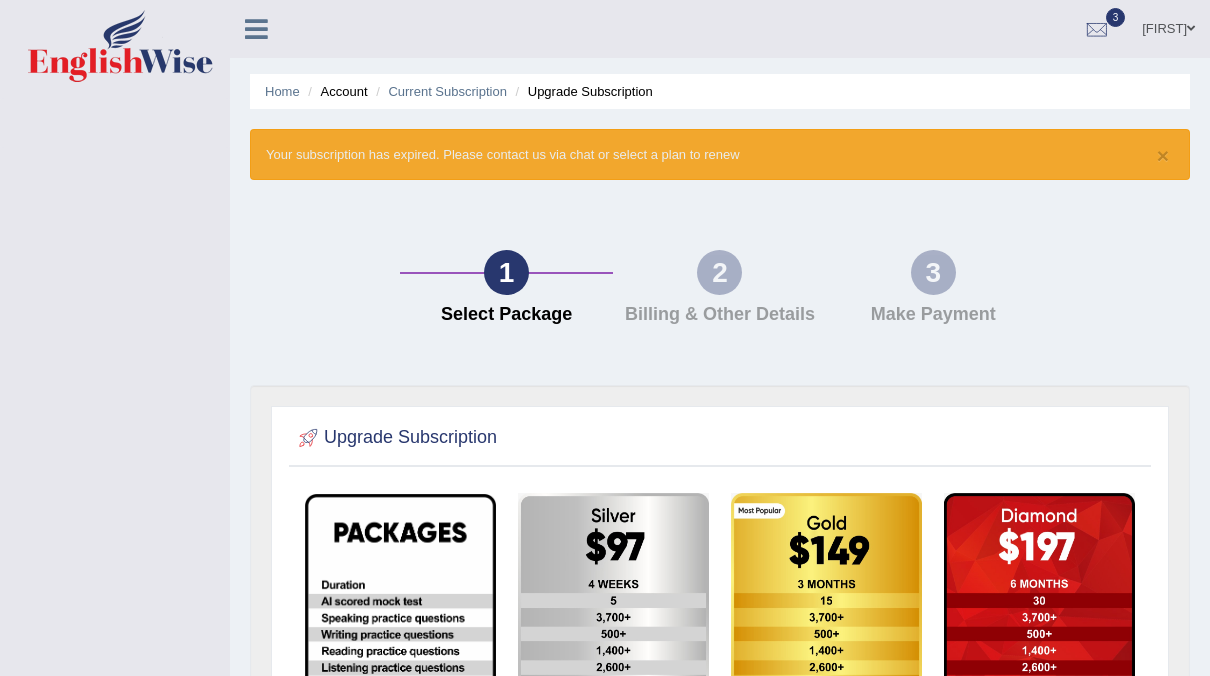 scroll, scrollTop: 0, scrollLeft: 0, axis: both 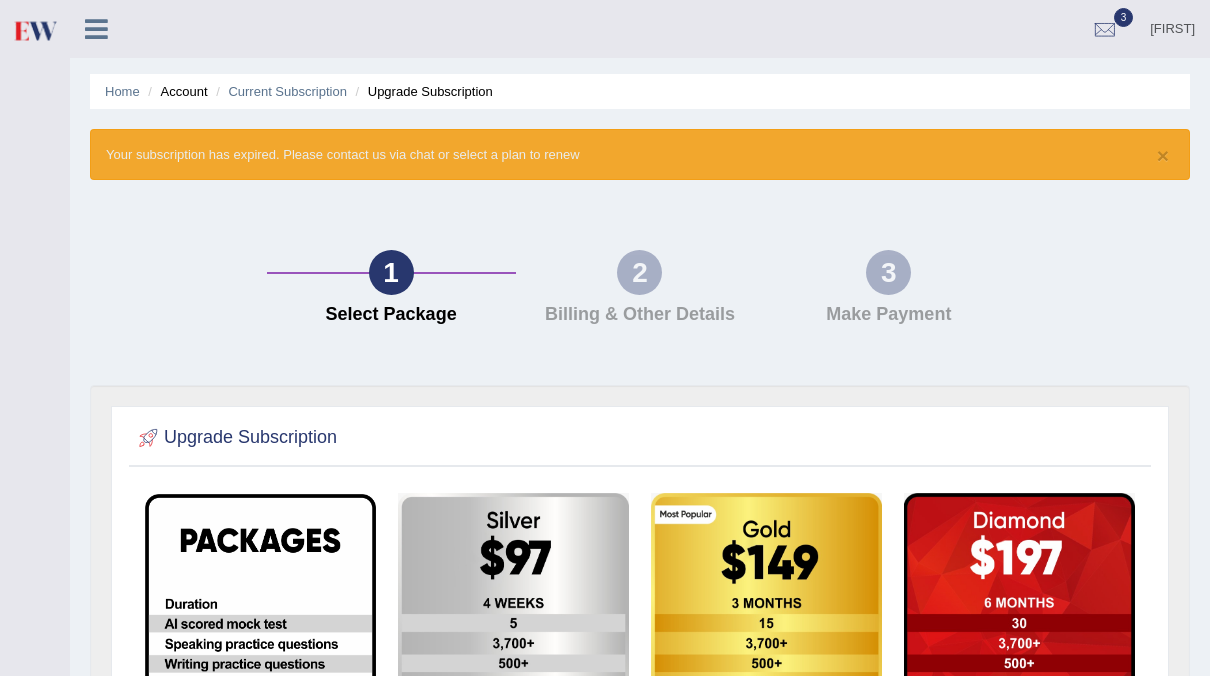 click at bounding box center [260, 753] 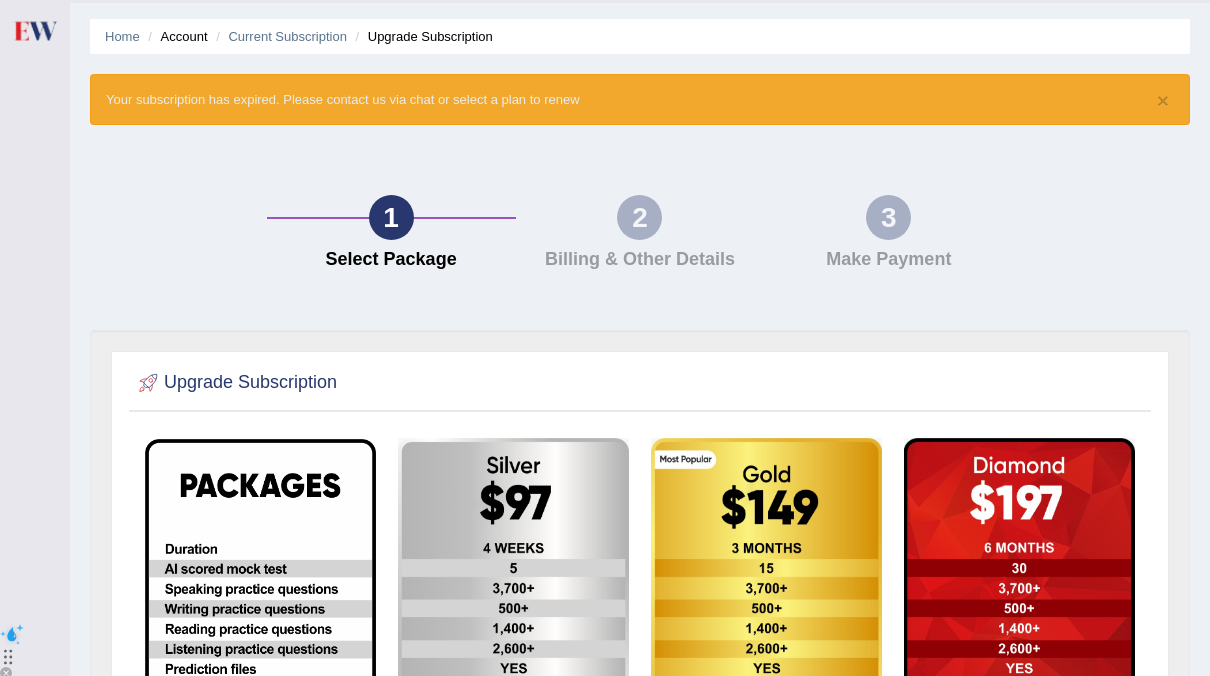 scroll, scrollTop: 0, scrollLeft: 0, axis: both 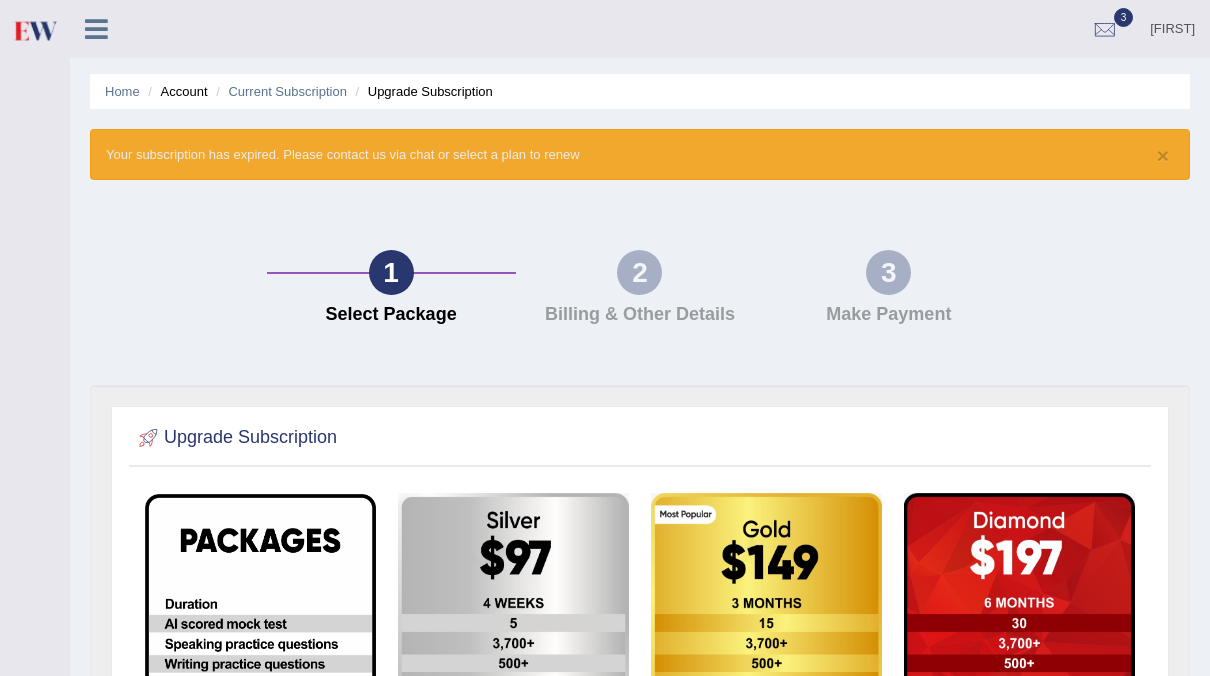 click on "[FIRST]" at bounding box center (1172, 26) 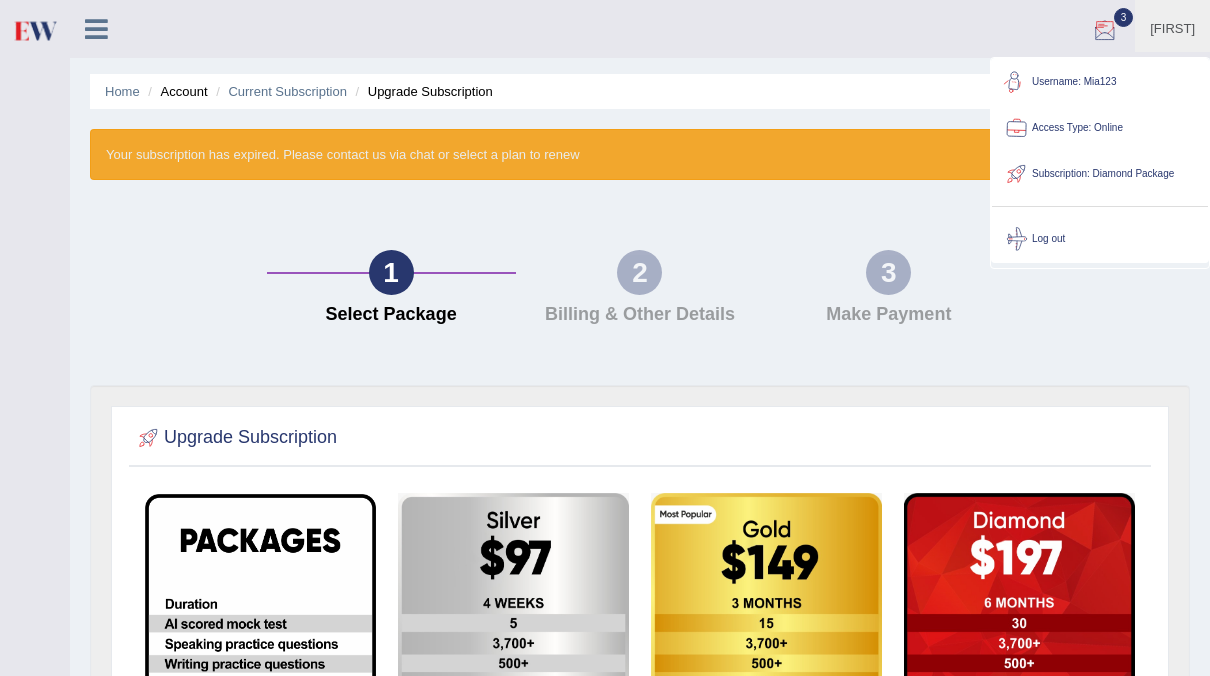 click on "Username: Mia123" at bounding box center [1100, 82] 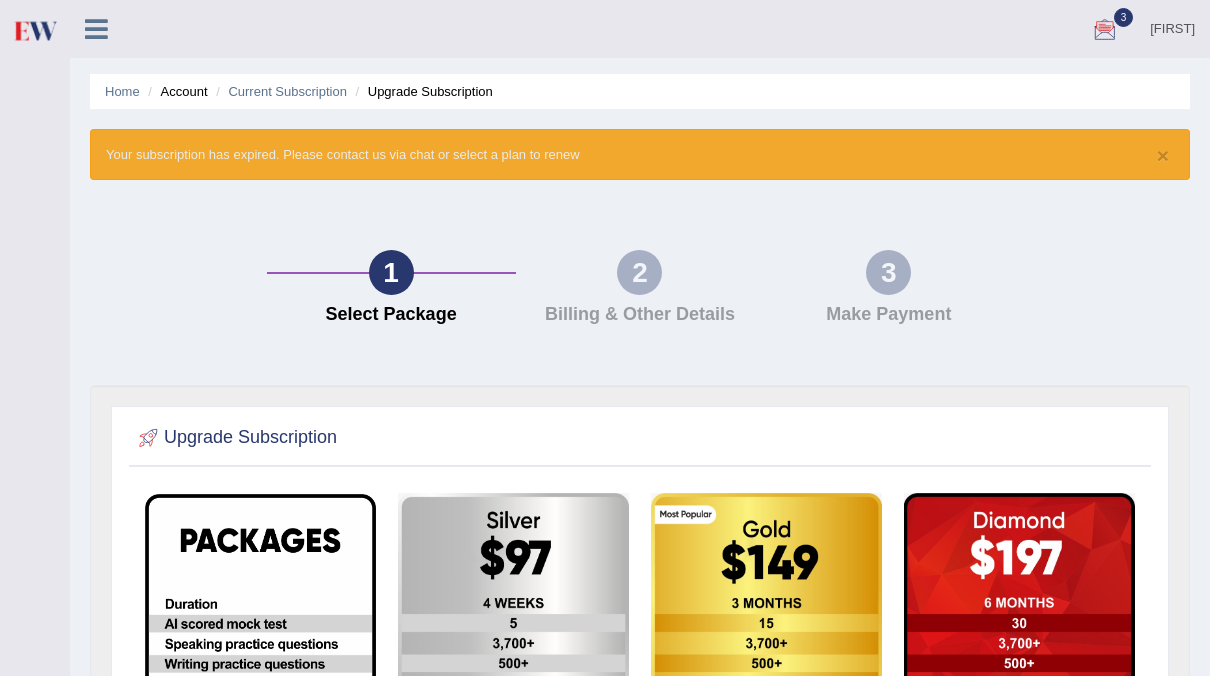 click on "Home
Account
Current Subscription
Upgrade Subscription" at bounding box center (640, 91) 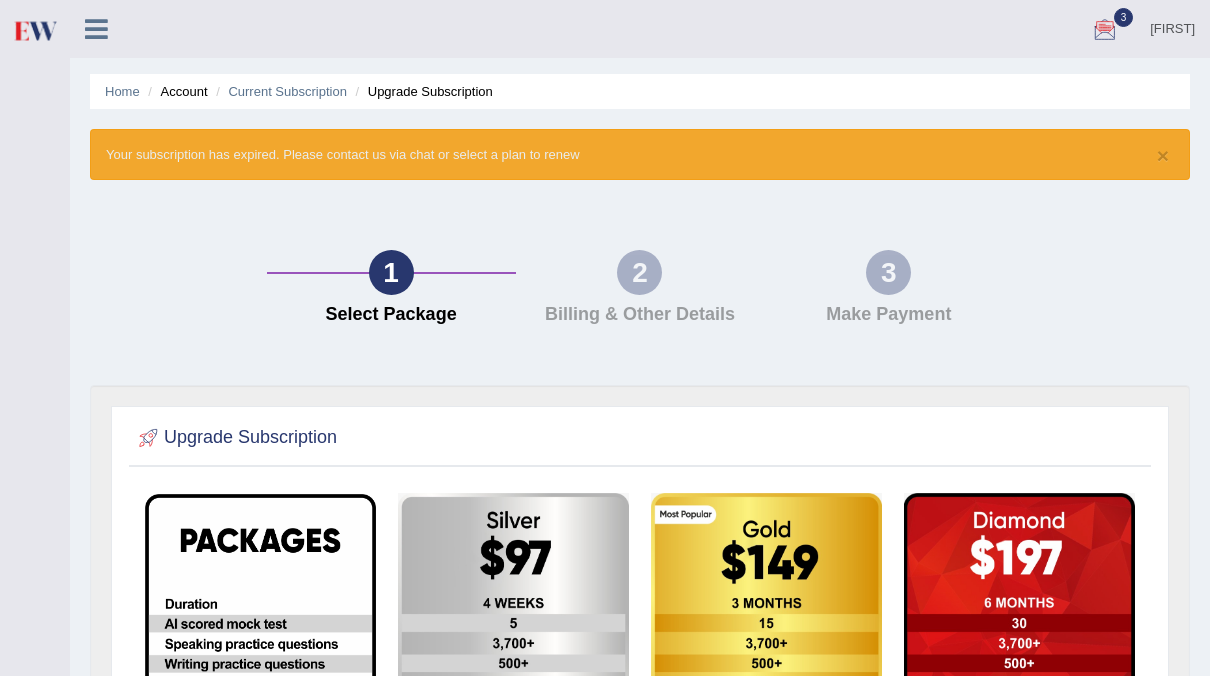 click on "×
Your subscription has expired. Please contact us via chat or select a plan to renew" at bounding box center [640, 154] 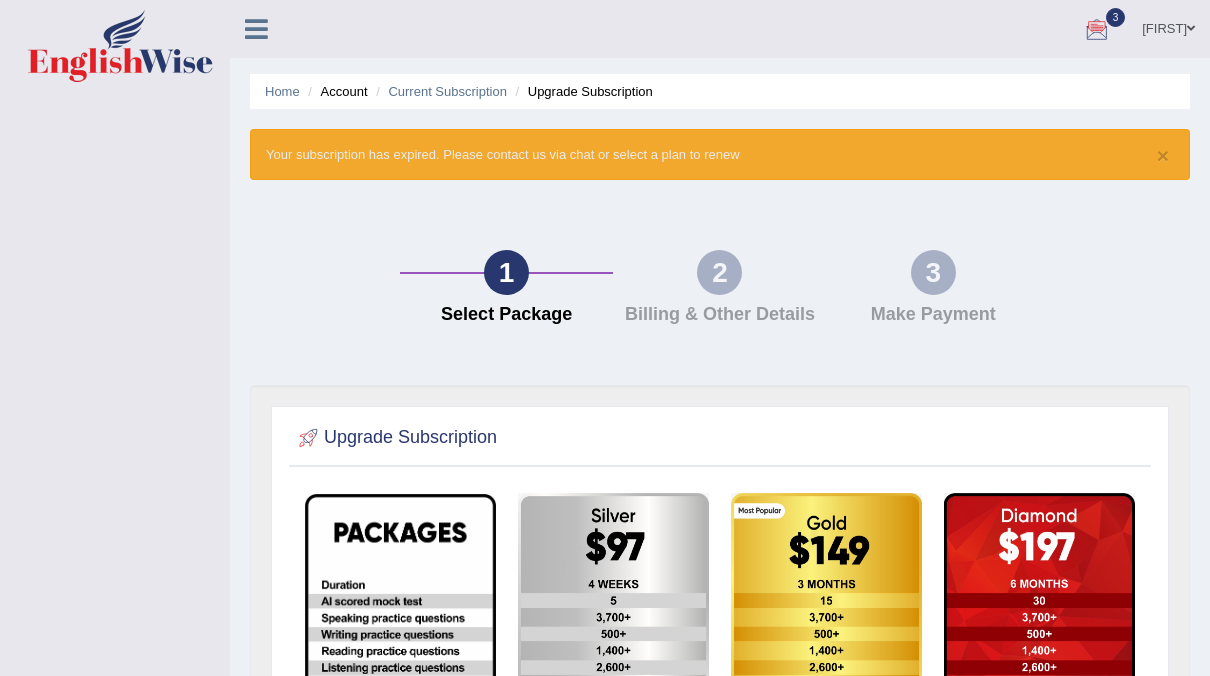 click at bounding box center (265, 22) 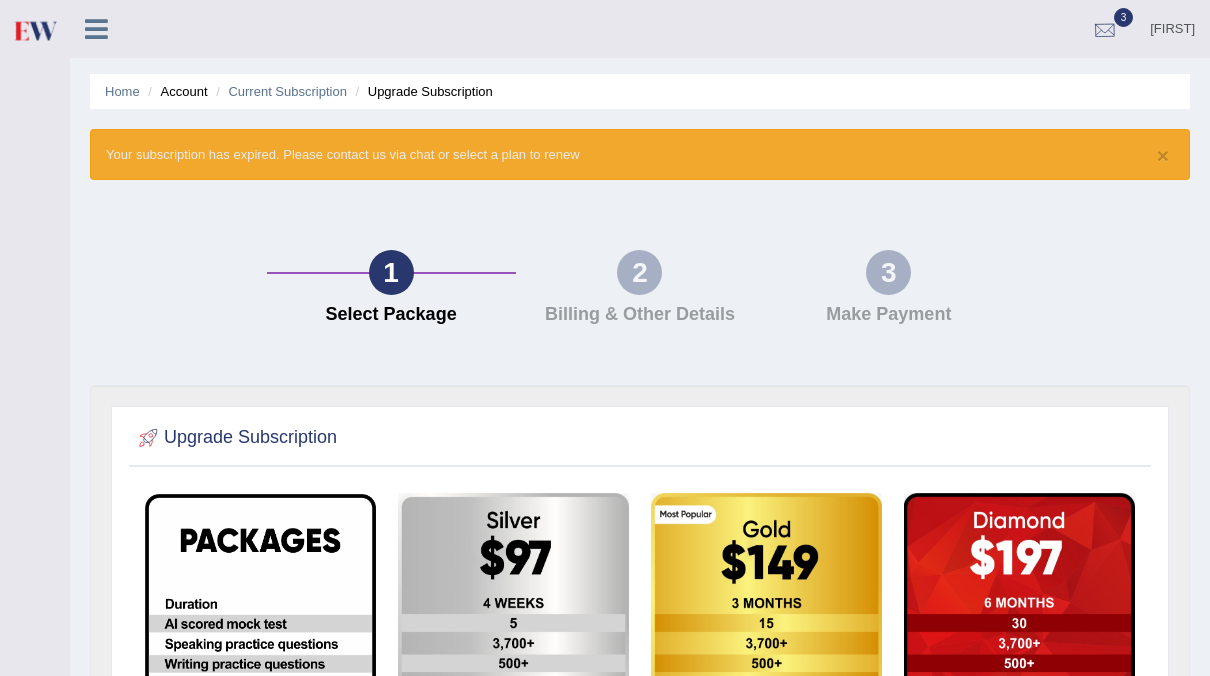 click at bounding box center (1105, 30) 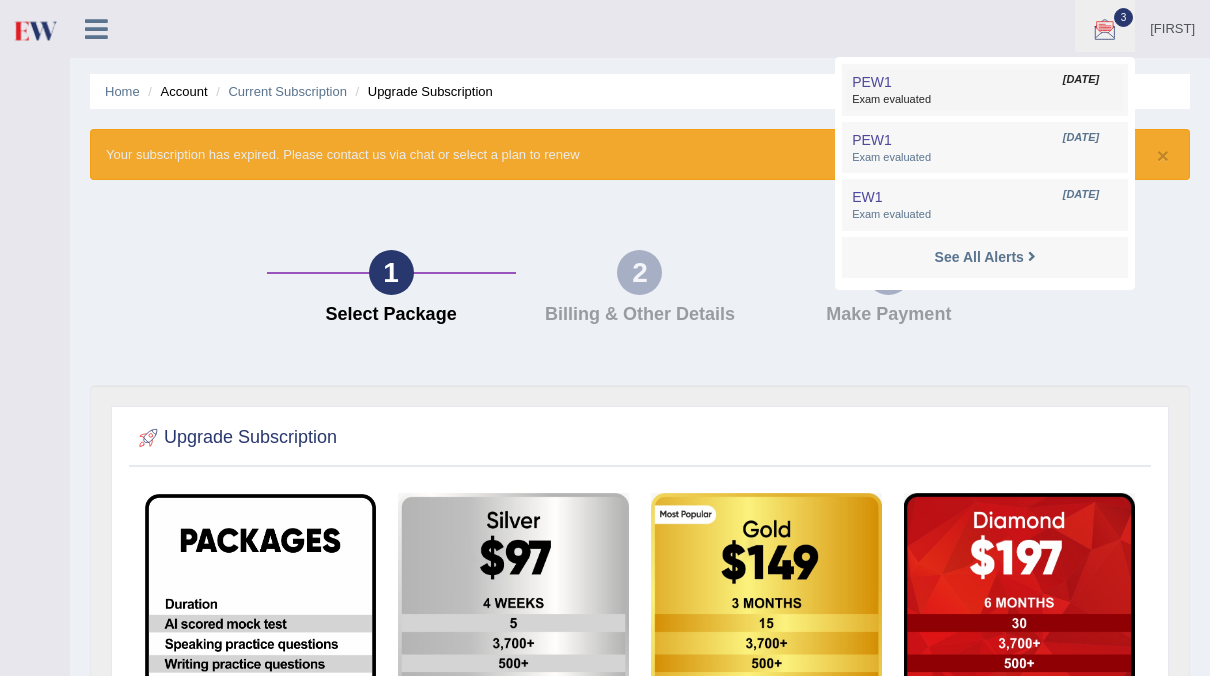 click on "PEW1
Apr 22, 2025
Exam evaluated" at bounding box center [985, 90] 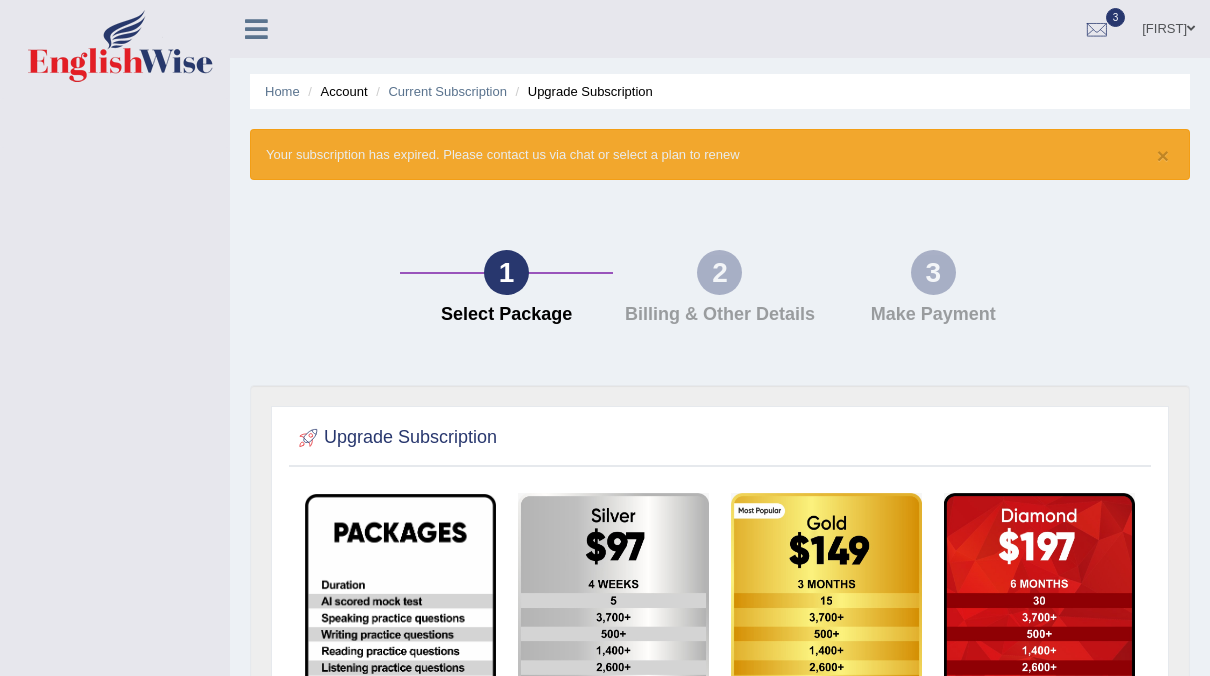 scroll, scrollTop: 0, scrollLeft: 0, axis: both 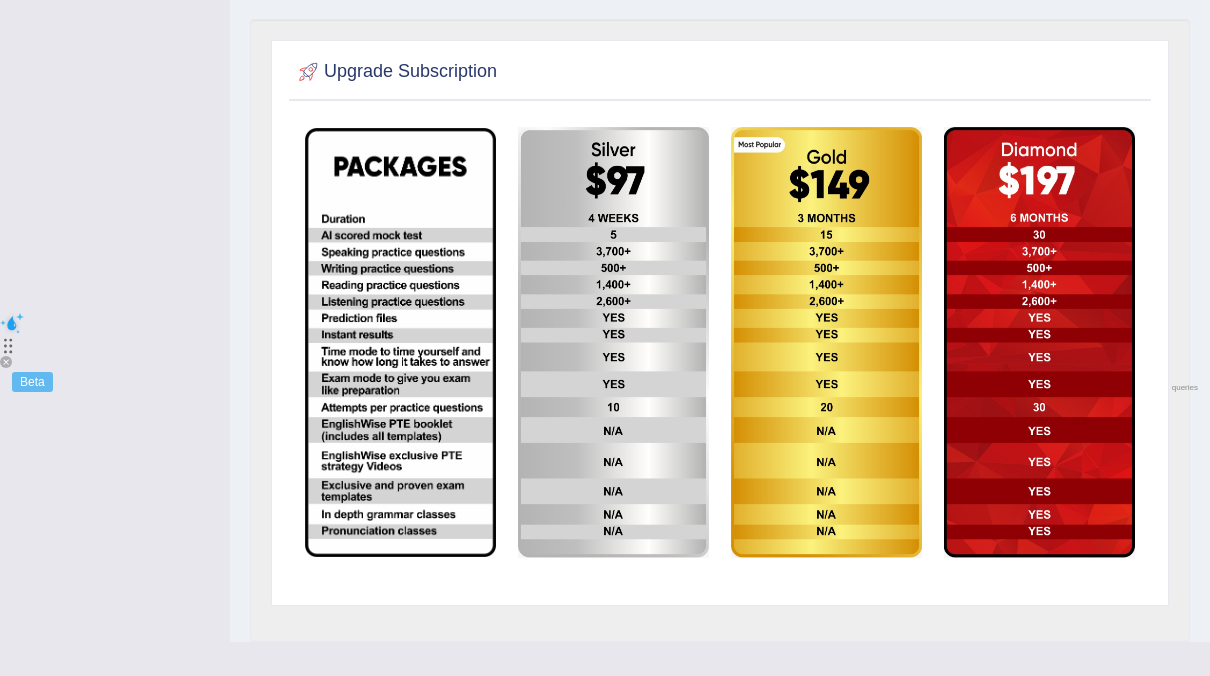 click at bounding box center [613, 342] 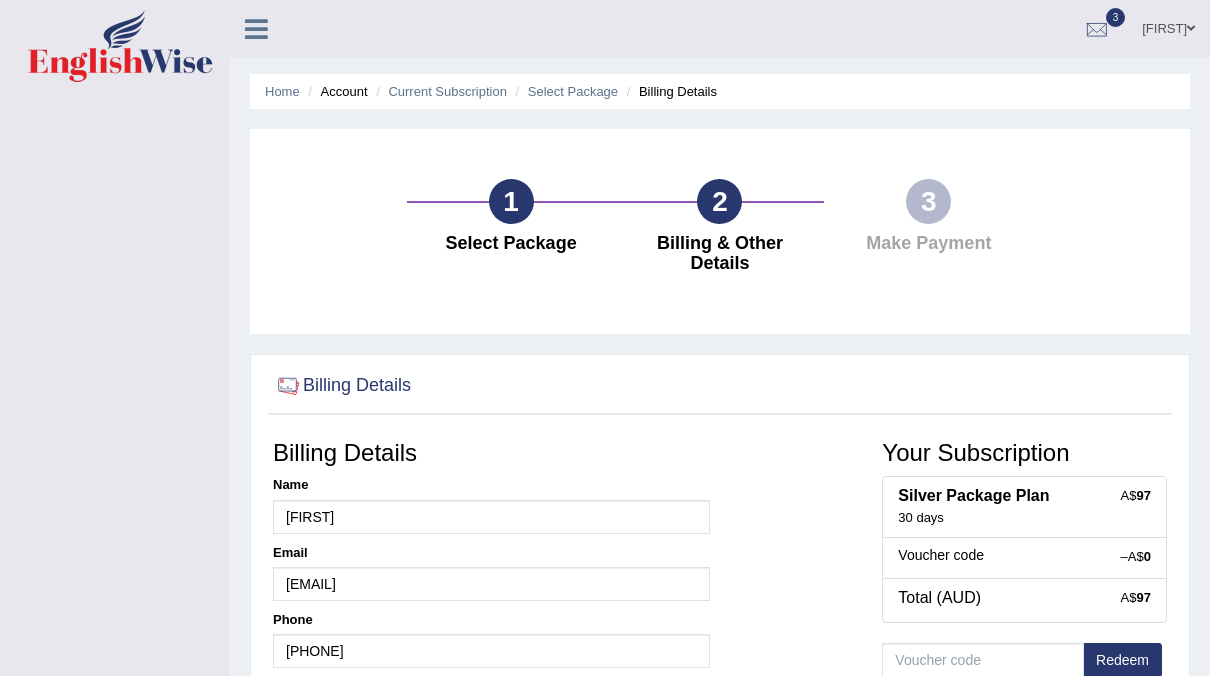 scroll, scrollTop: 0, scrollLeft: 0, axis: both 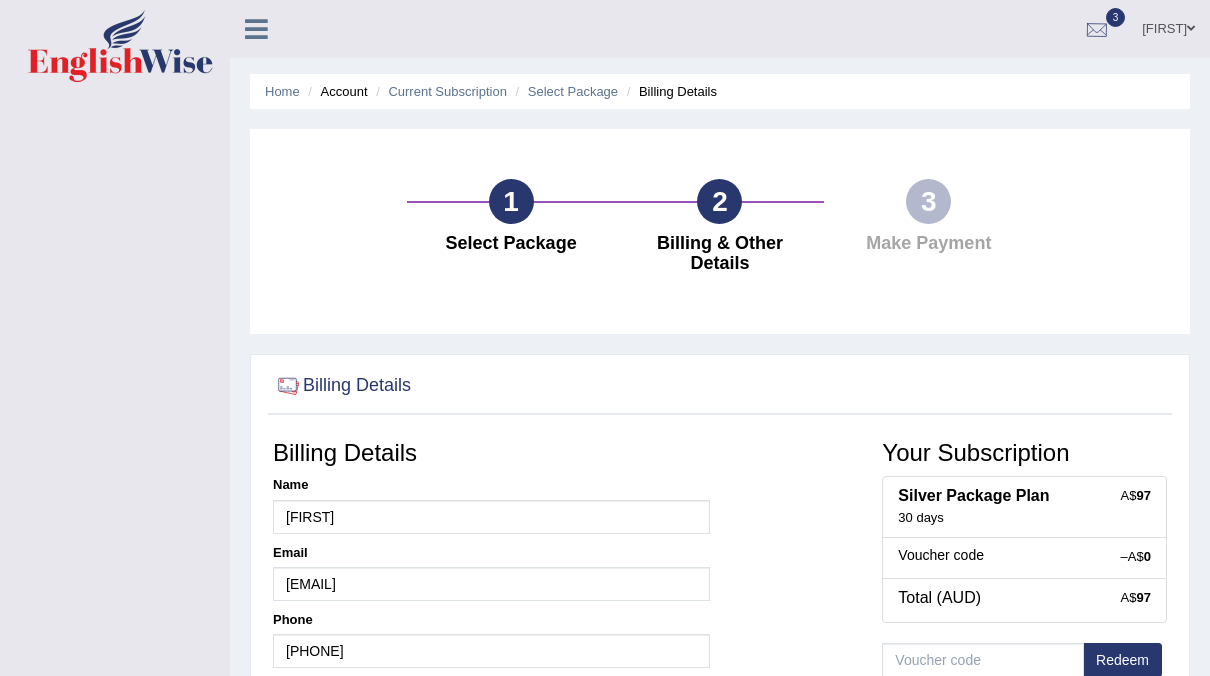 click at bounding box center [1097, 30] 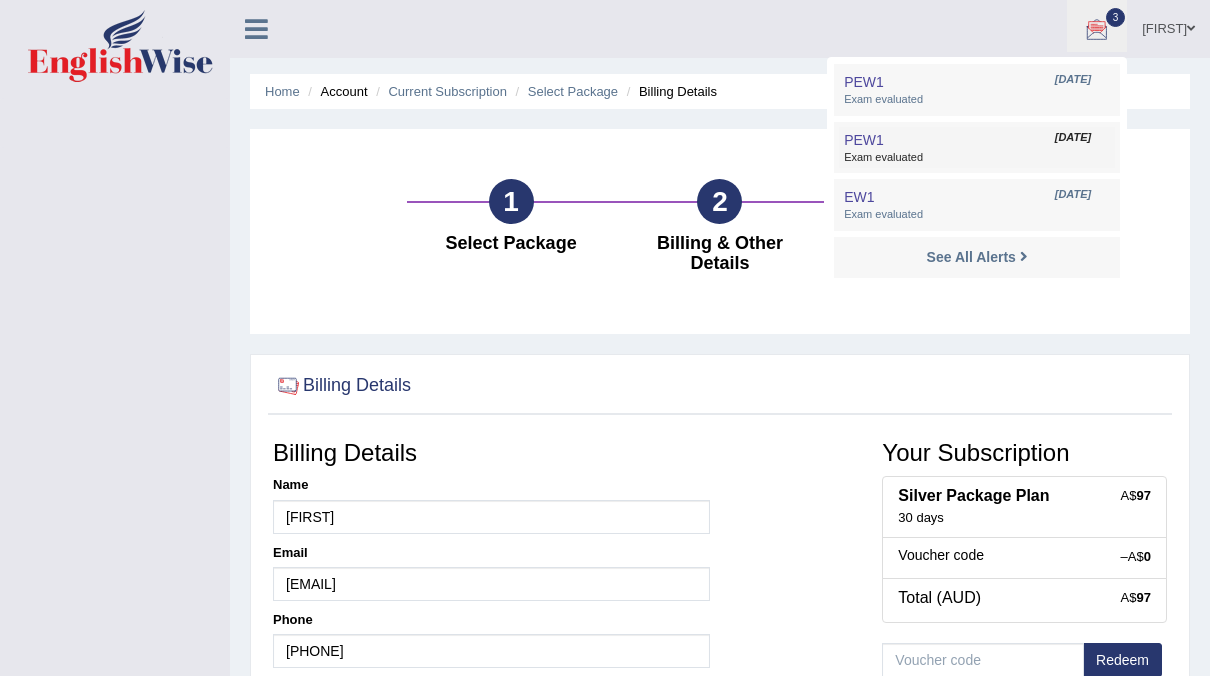 click on "Exam evaluated" at bounding box center [977, 158] 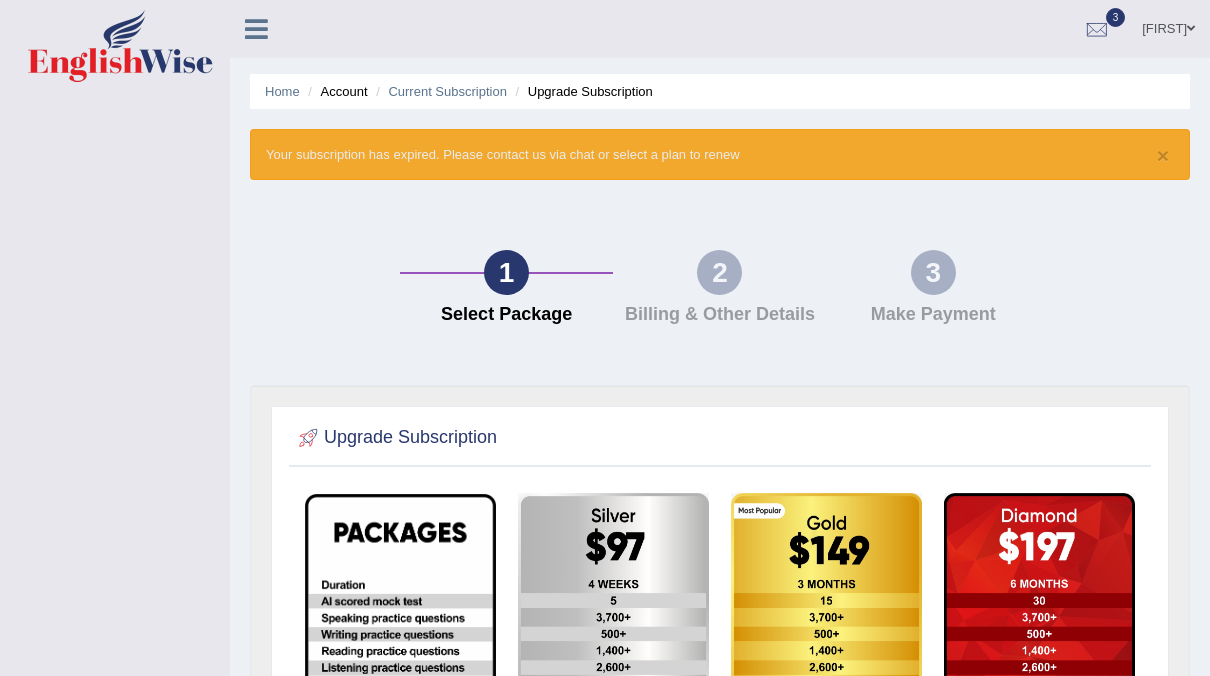 scroll, scrollTop: 0, scrollLeft: 0, axis: both 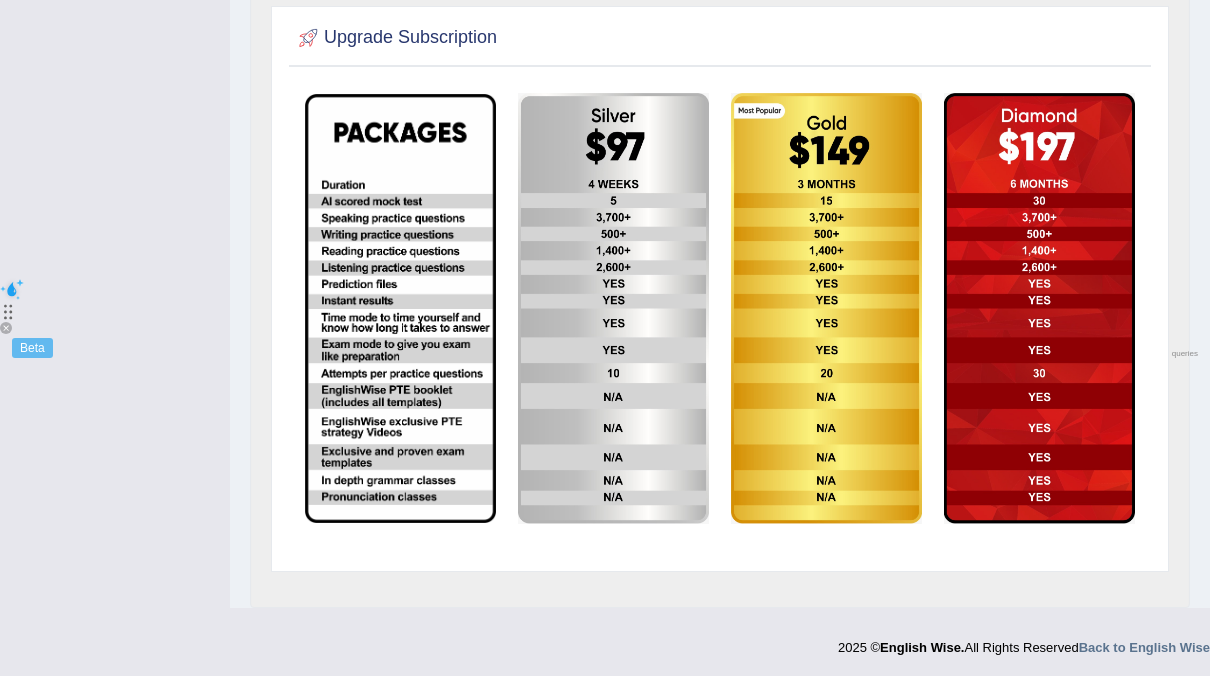 click at bounding box center [613, 308] 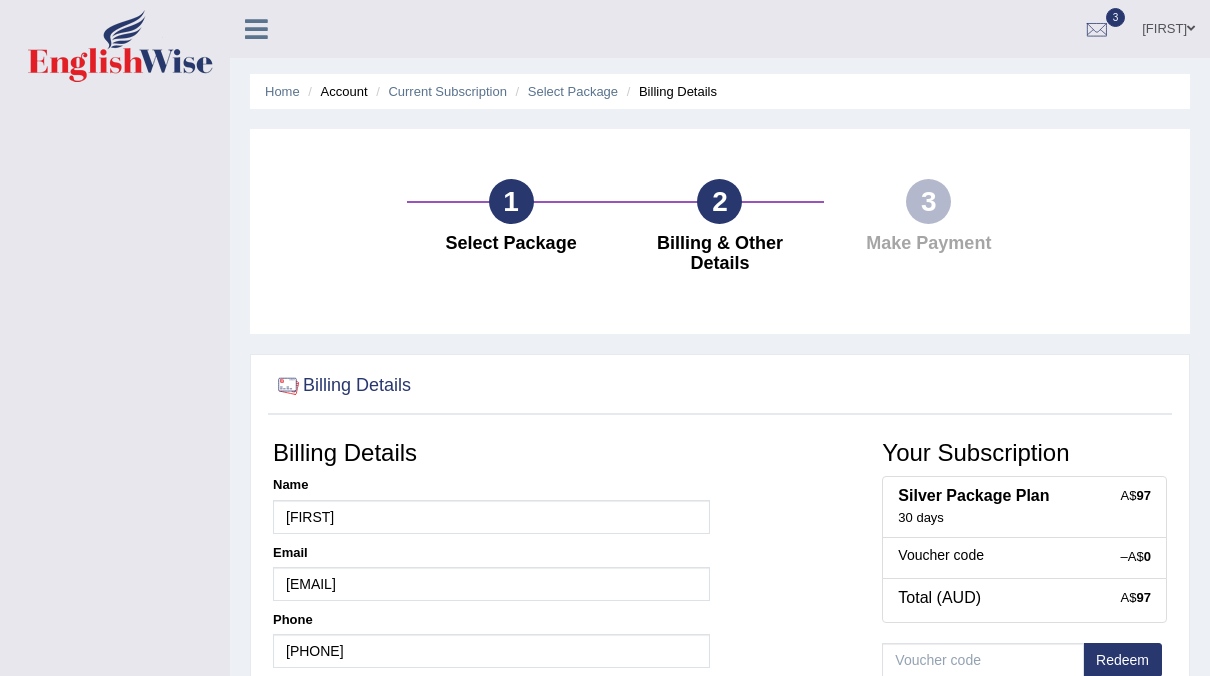 scroll, scrollTop: 0, scrollLeft: 0, axis: both 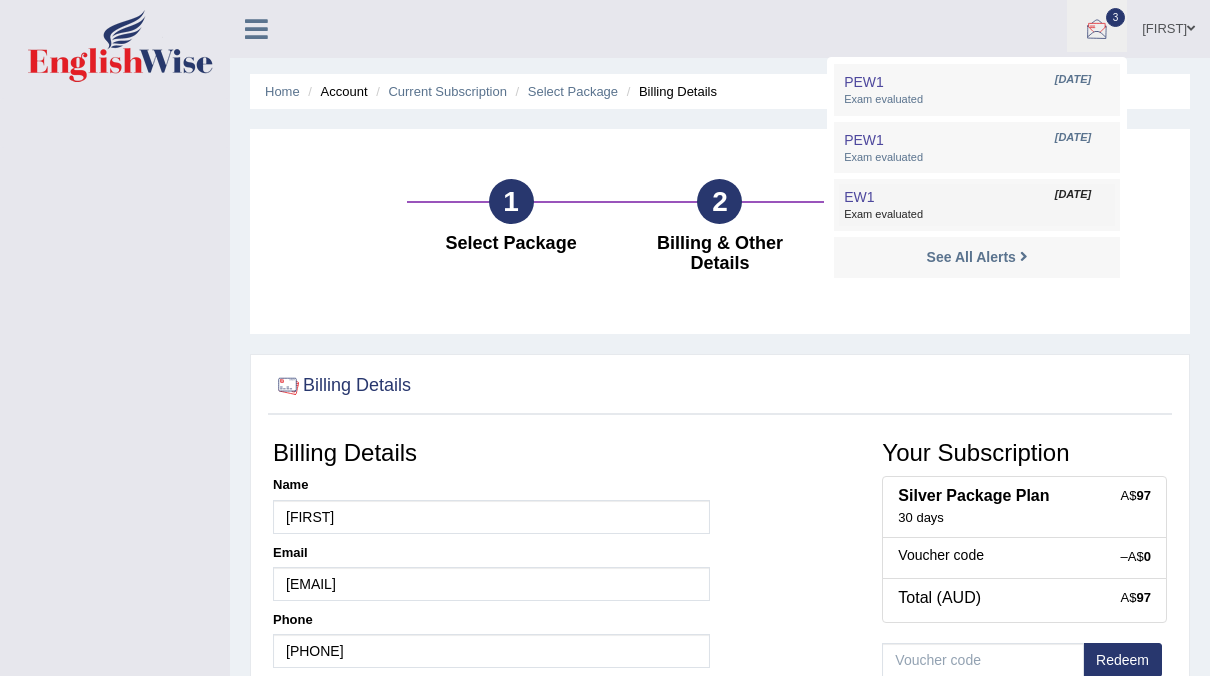 click on "Exam evaluated" at bounding box center (977, 215) 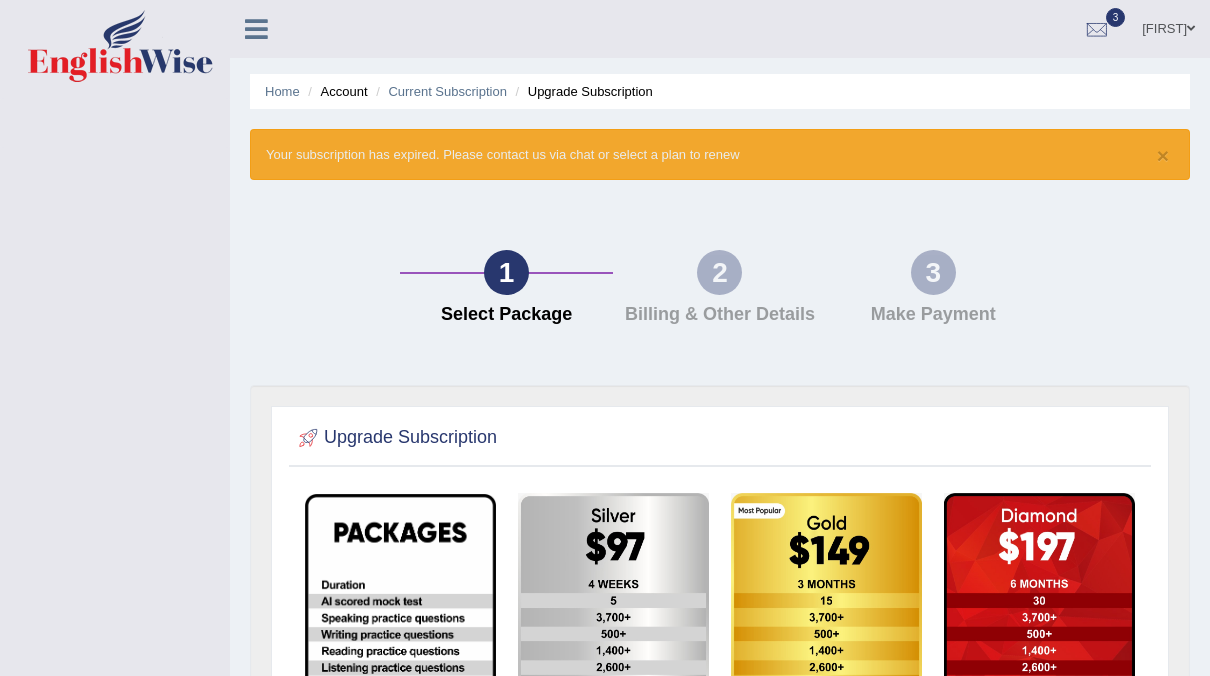 scroll, scrollTop: 0, scrollLeft: 0, axis: both 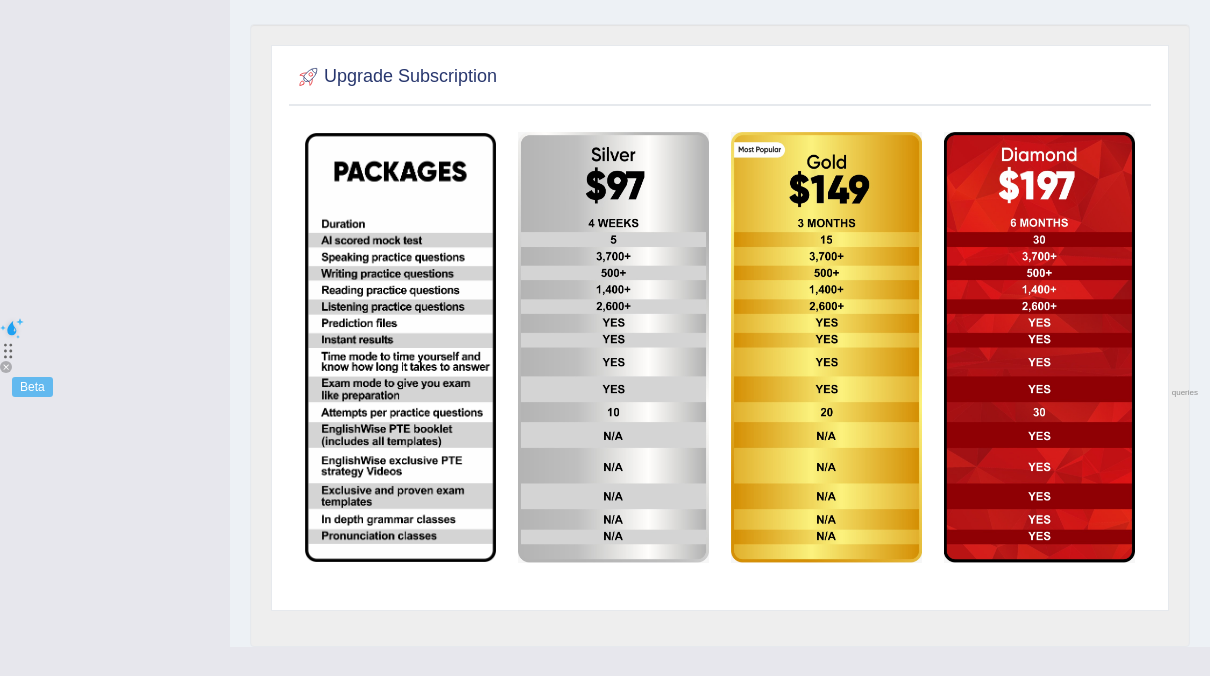 click at bounding box center [826, 347] 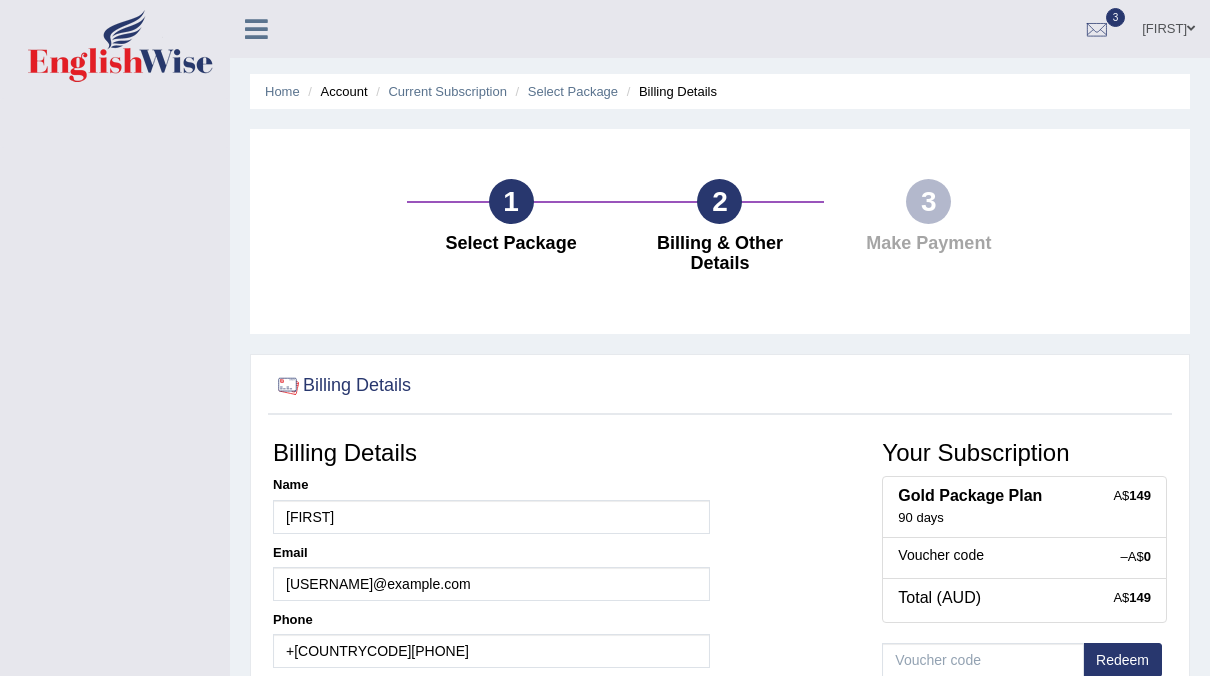scroll, scrollTop: 0, scrollLeft: 0, axis: both 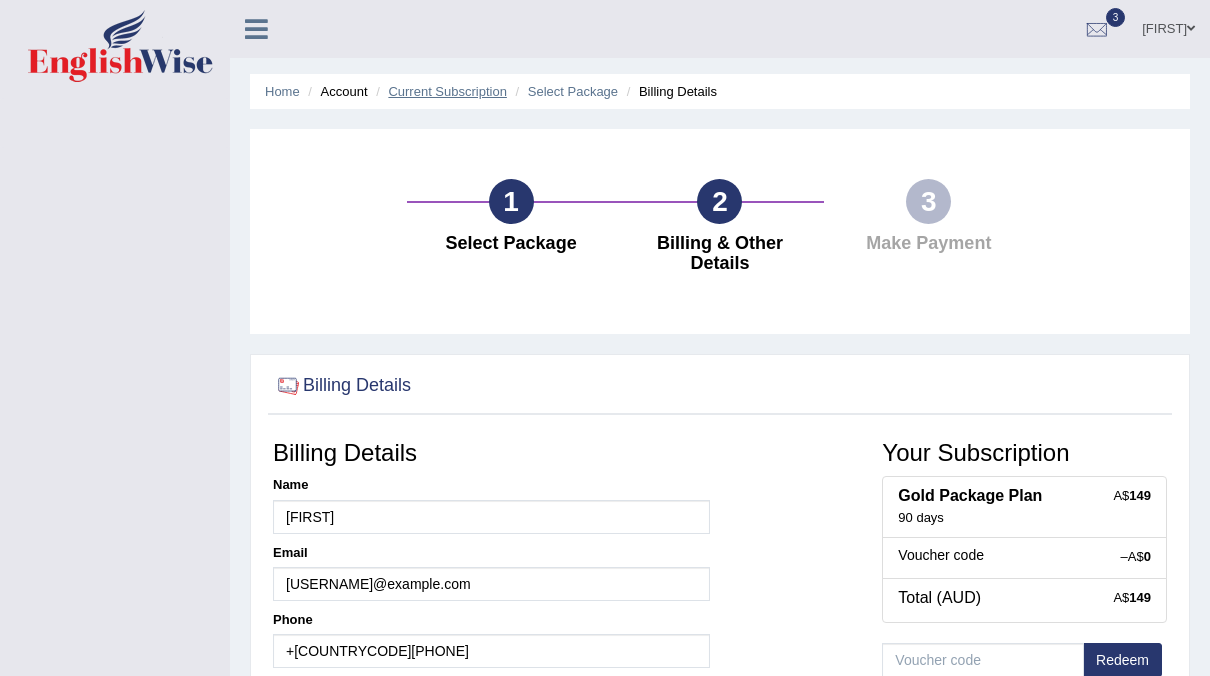 click on "Current Subscription" at bounding box center (447, 91) 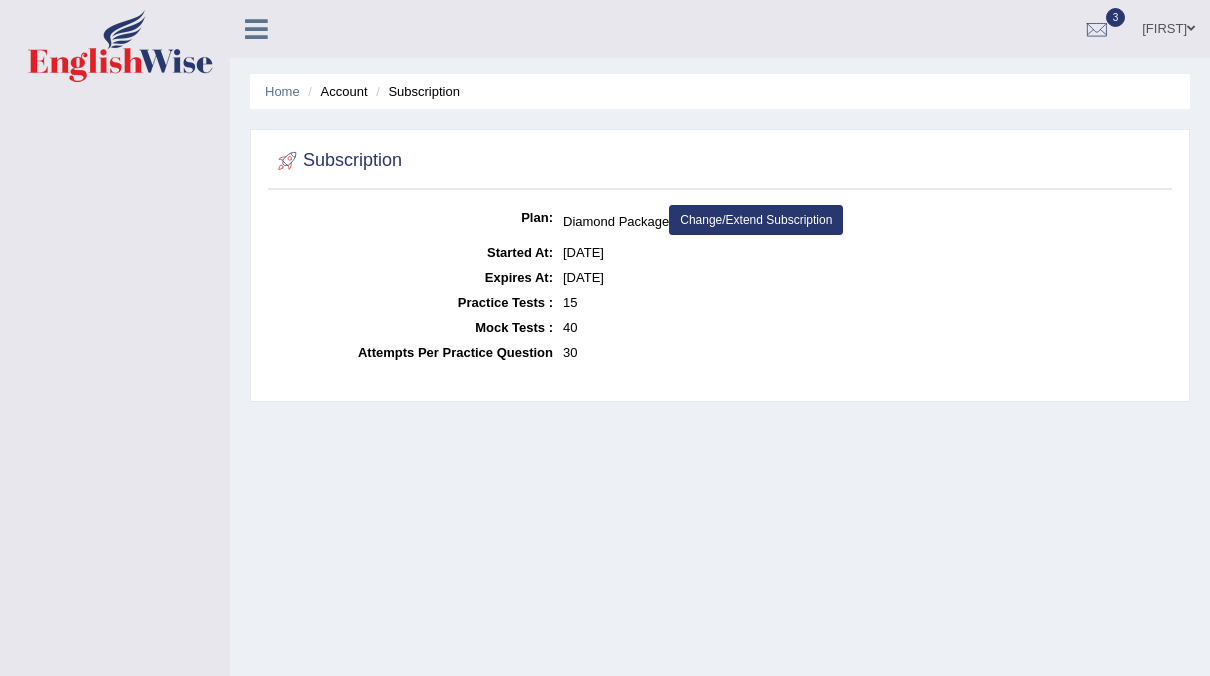 scroll, scrollTop: 0, scrollLeft: 0, axis: both 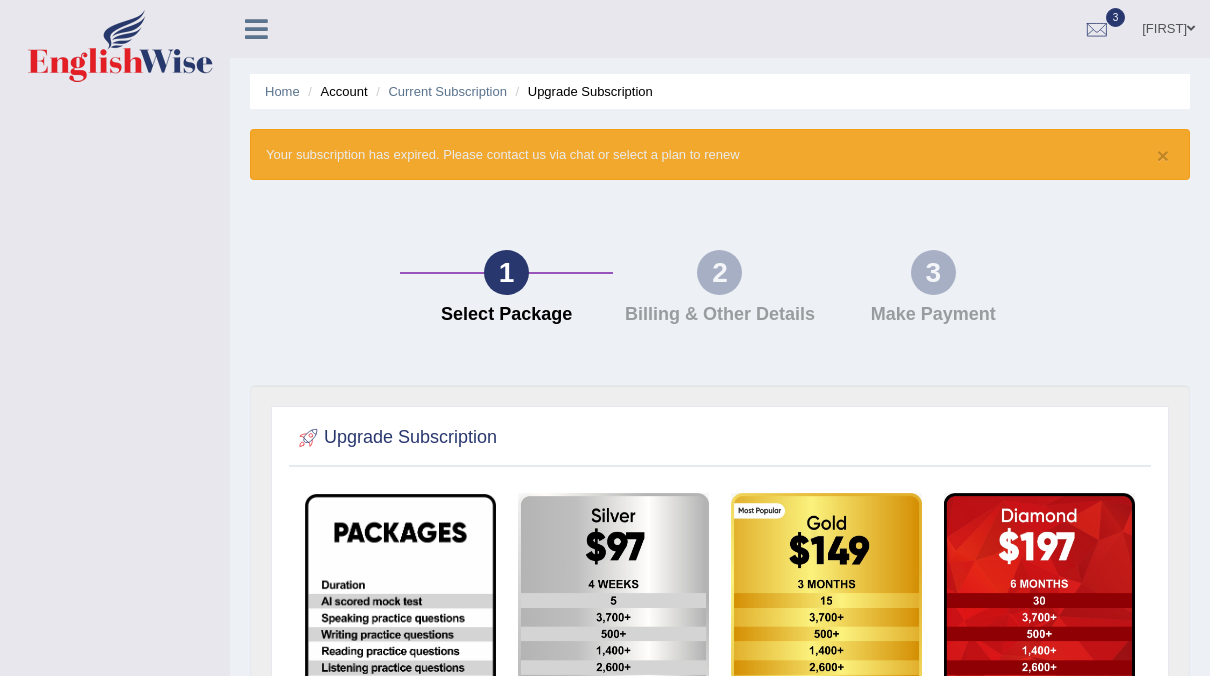 click on "Upgrade Subscription" at bounding box center (582, 91) 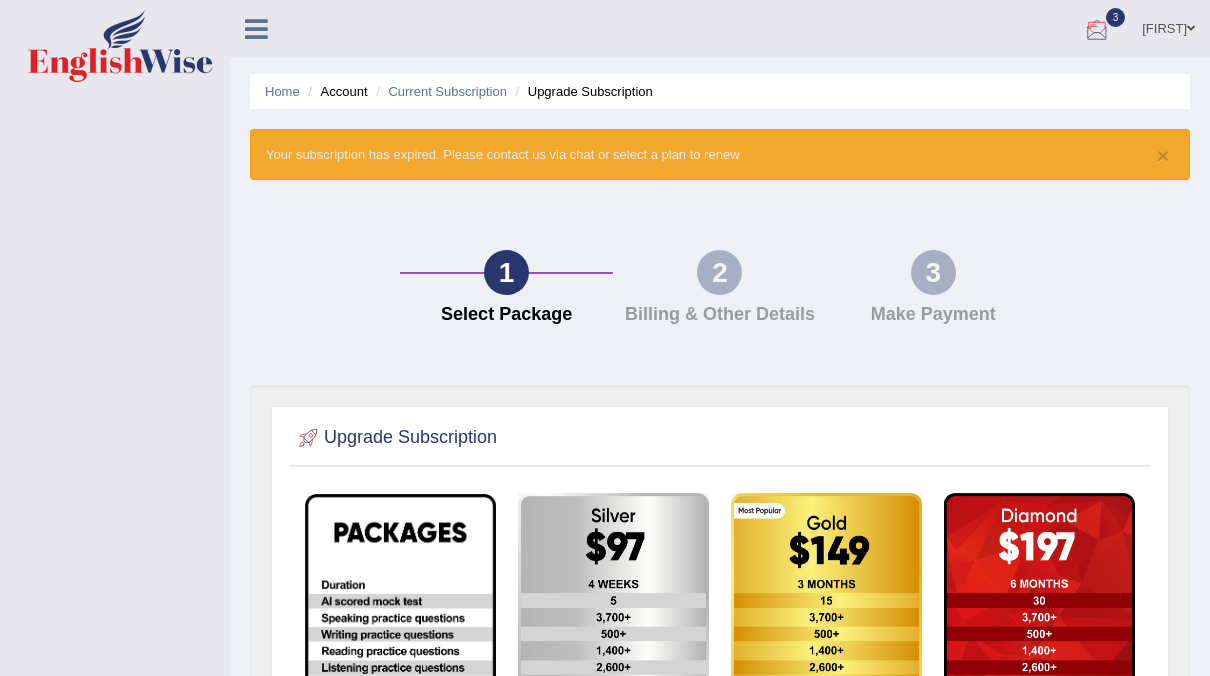 click at bounding box center [1097, 30] 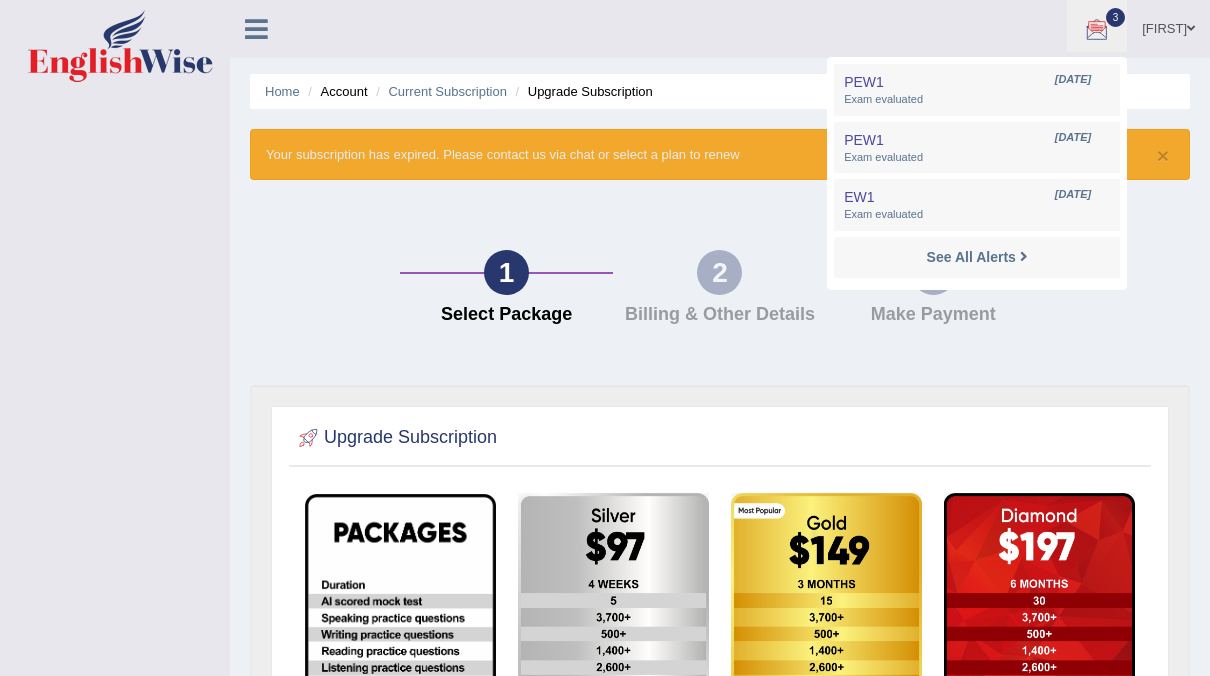 click on "Home
Account
Current Subscription
Upgrade Subscription" at bounding box center [720, 91] 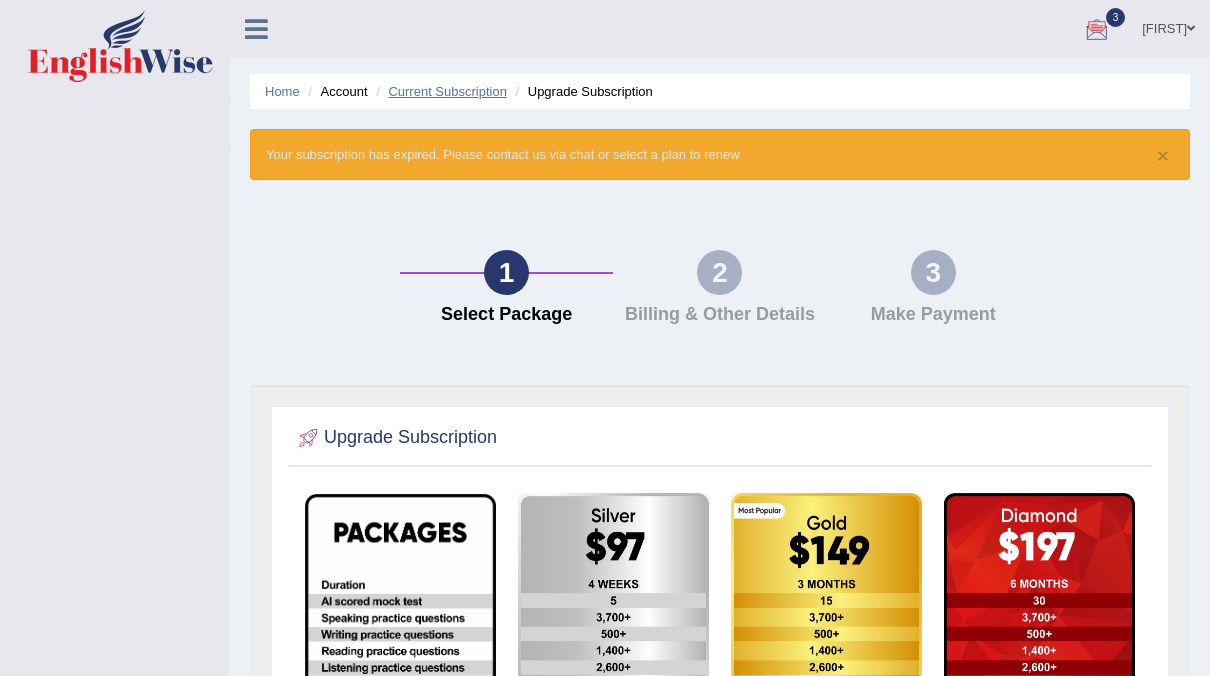click on "Current Subscription" at bounding box center (447, 91) 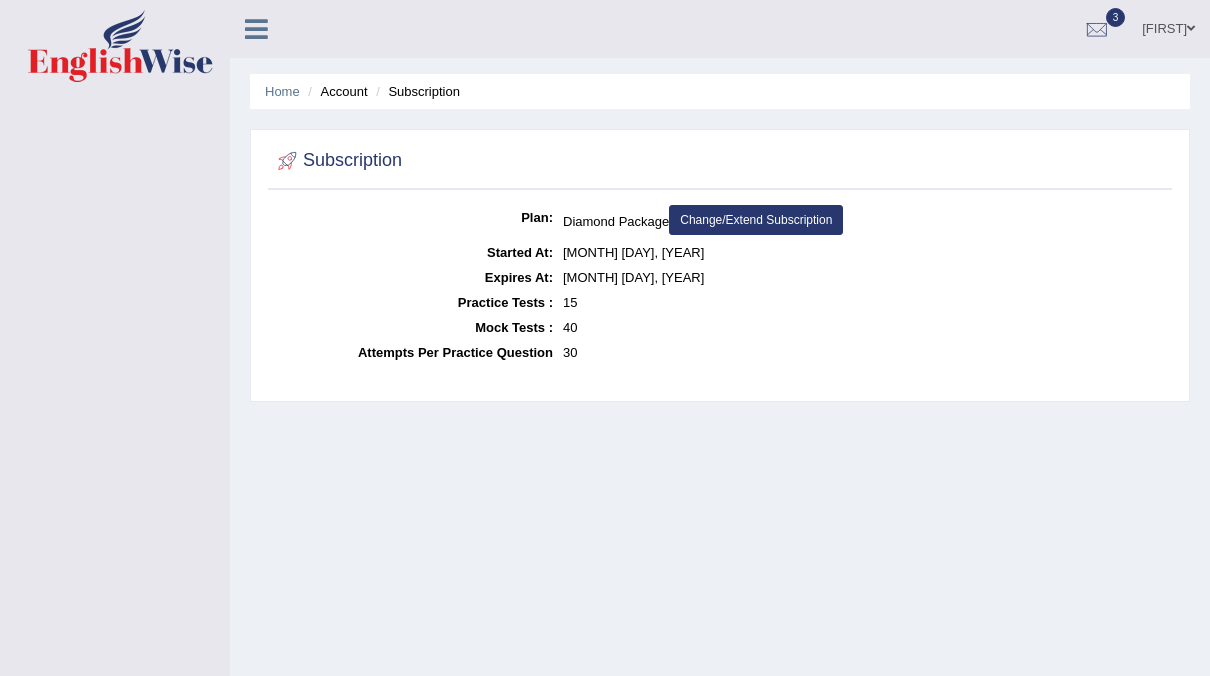 scroll, scrollTop: 0, scrollLeft: 0, axis: both 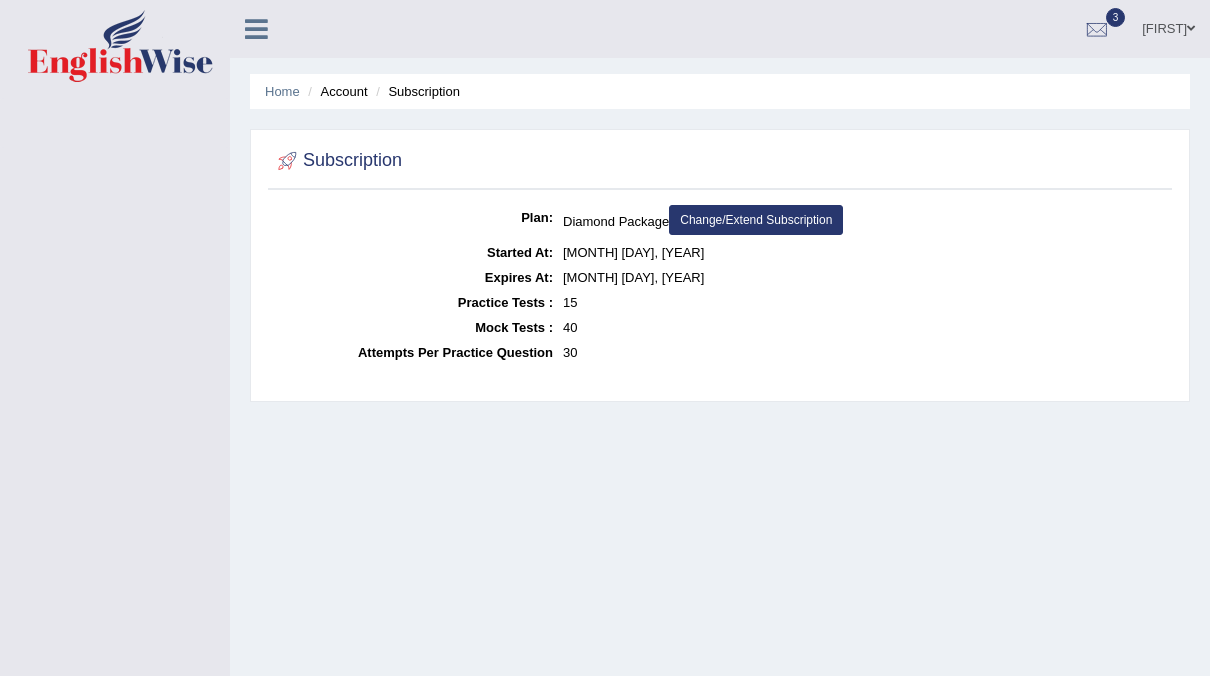 click on "Change/Extend Subscription" at bounding box center [756, 220] 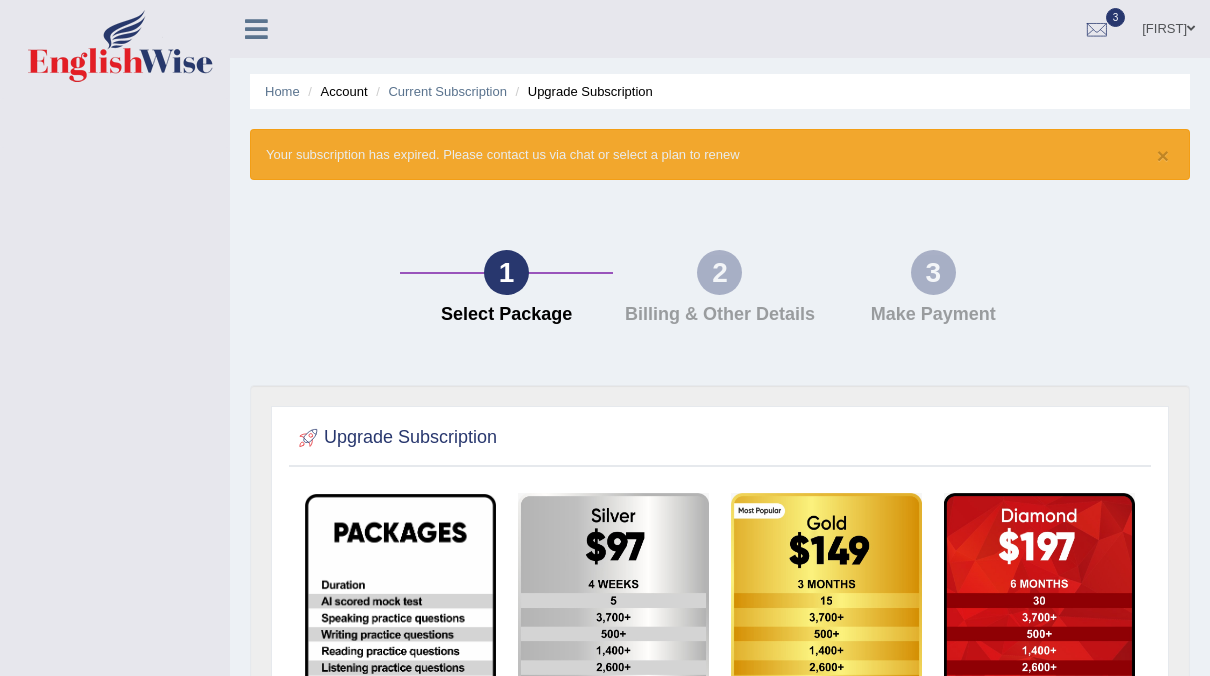 scroll, scrollTop: 0, scrollLeft: 0, axis: both 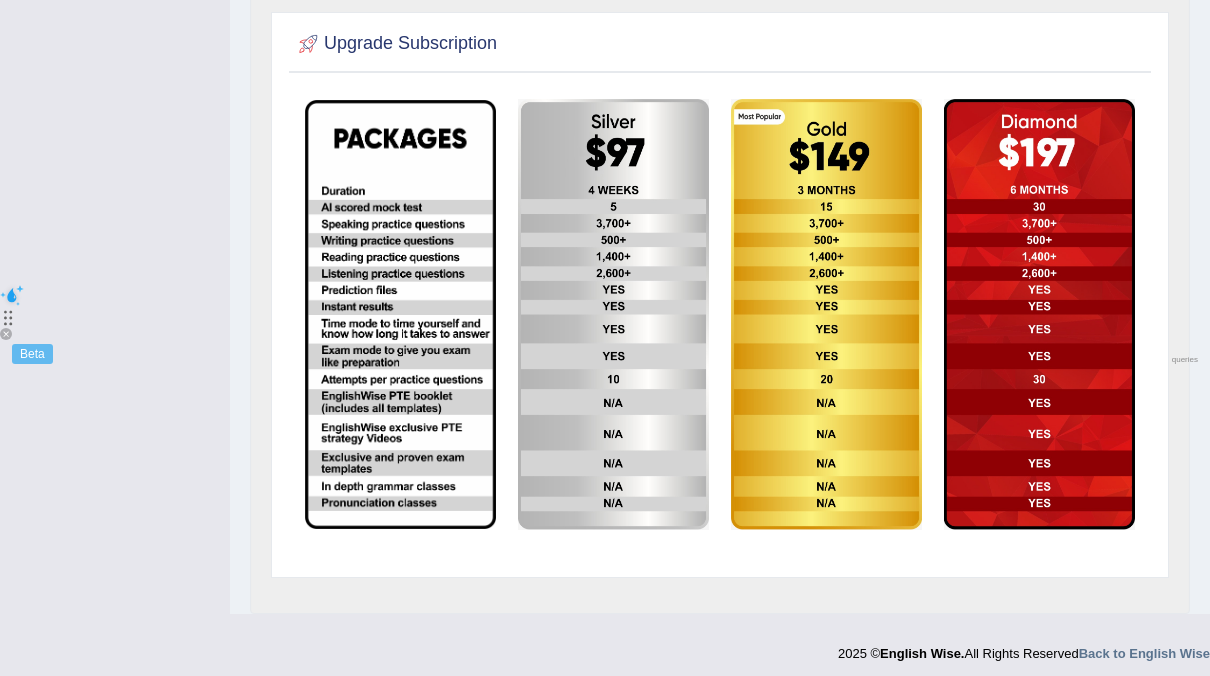 click at bounding box center (1039, 314) 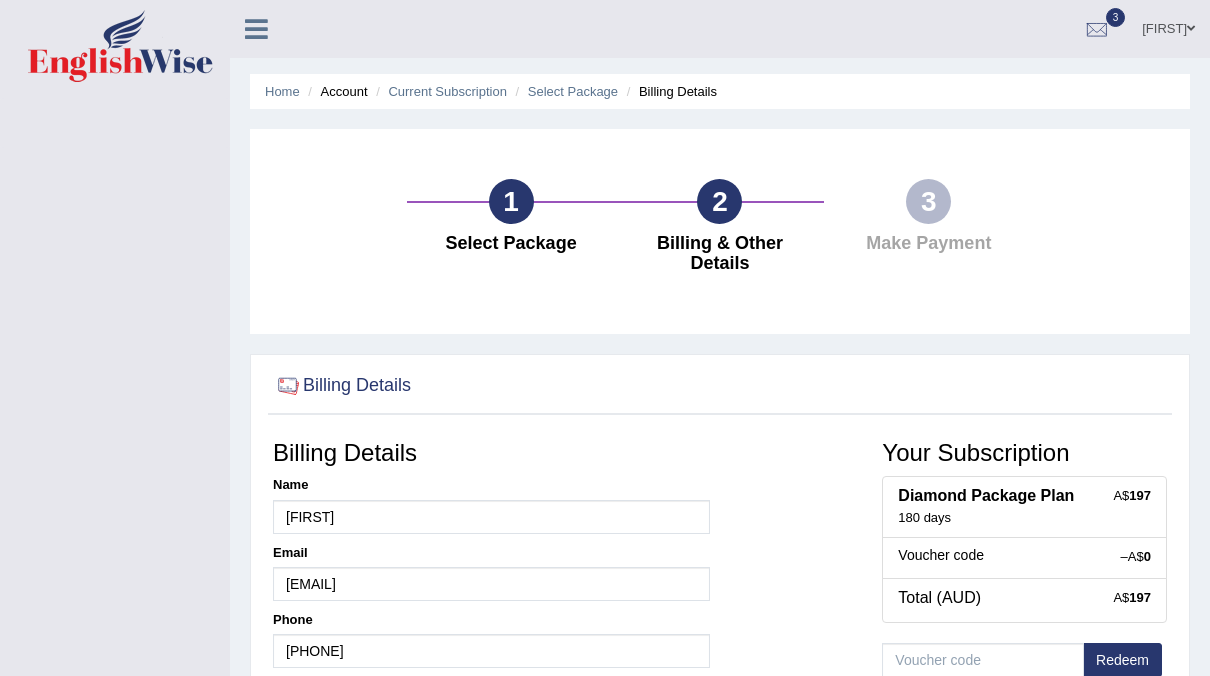 scroll, scrollTop: 0, scrollLeft: 0, axis: both 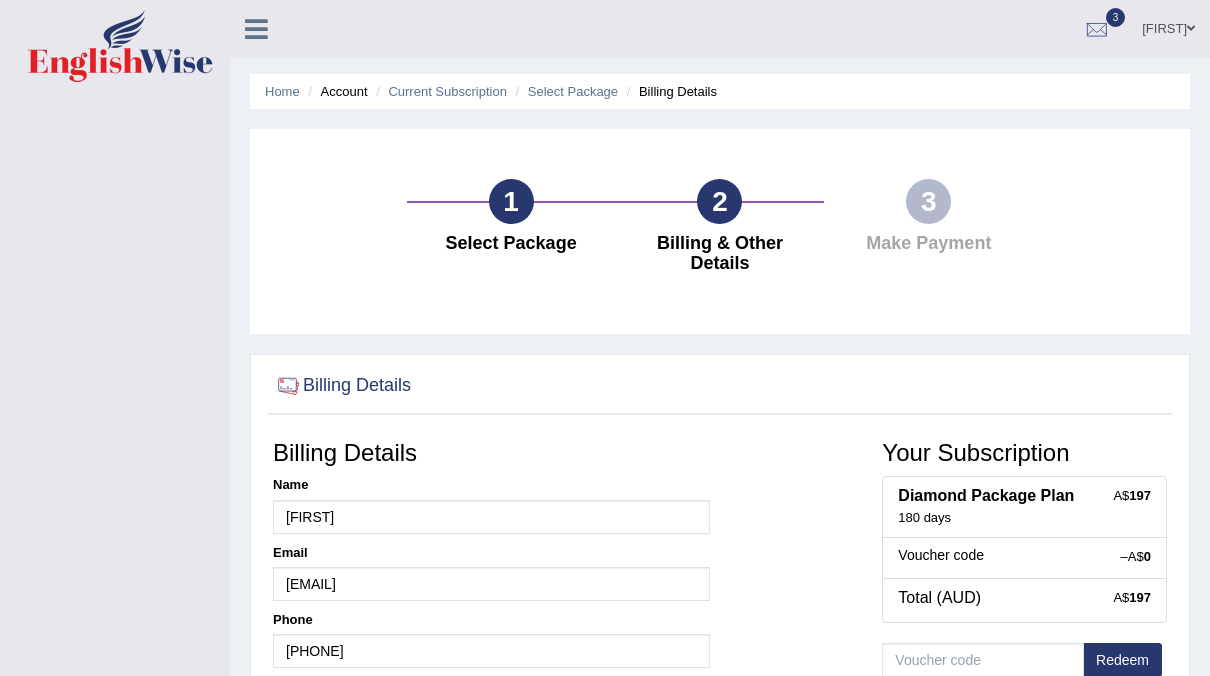 click on "Toggle navigation" at bounding box center (115, 123) 